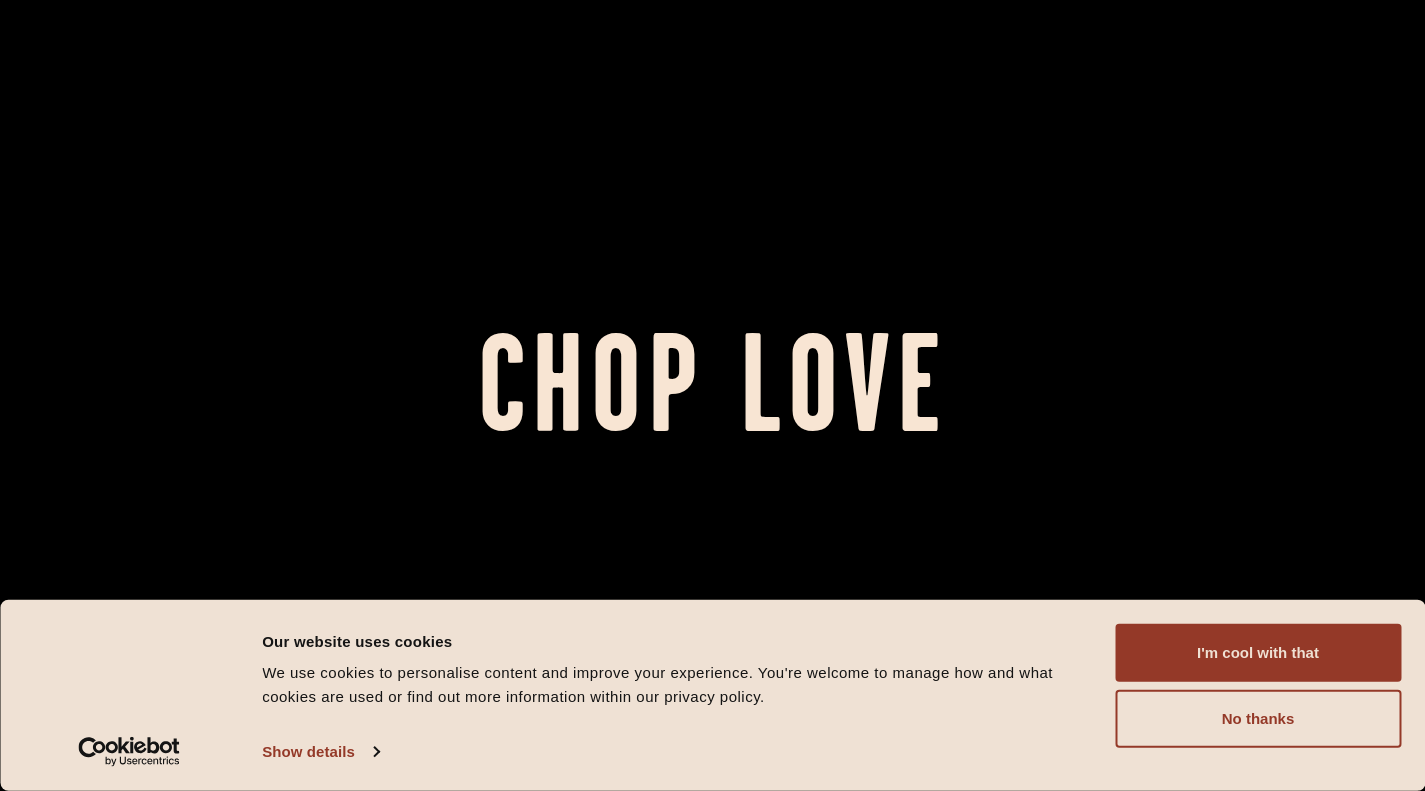 scroll, scrollTop: 0, scrollLeft: 0, axis: both 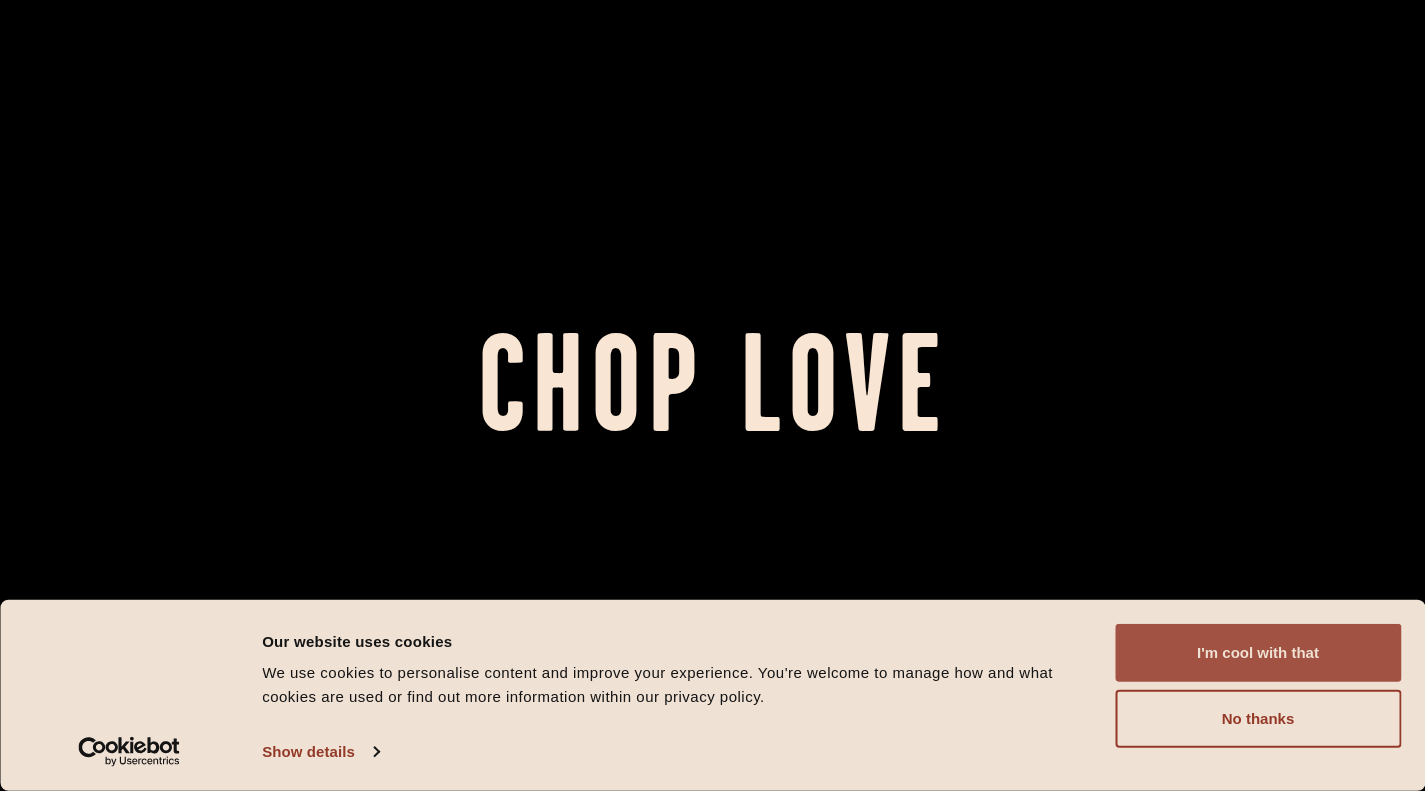 click on "I'm cool with that" at bounding box center [1258, 653] 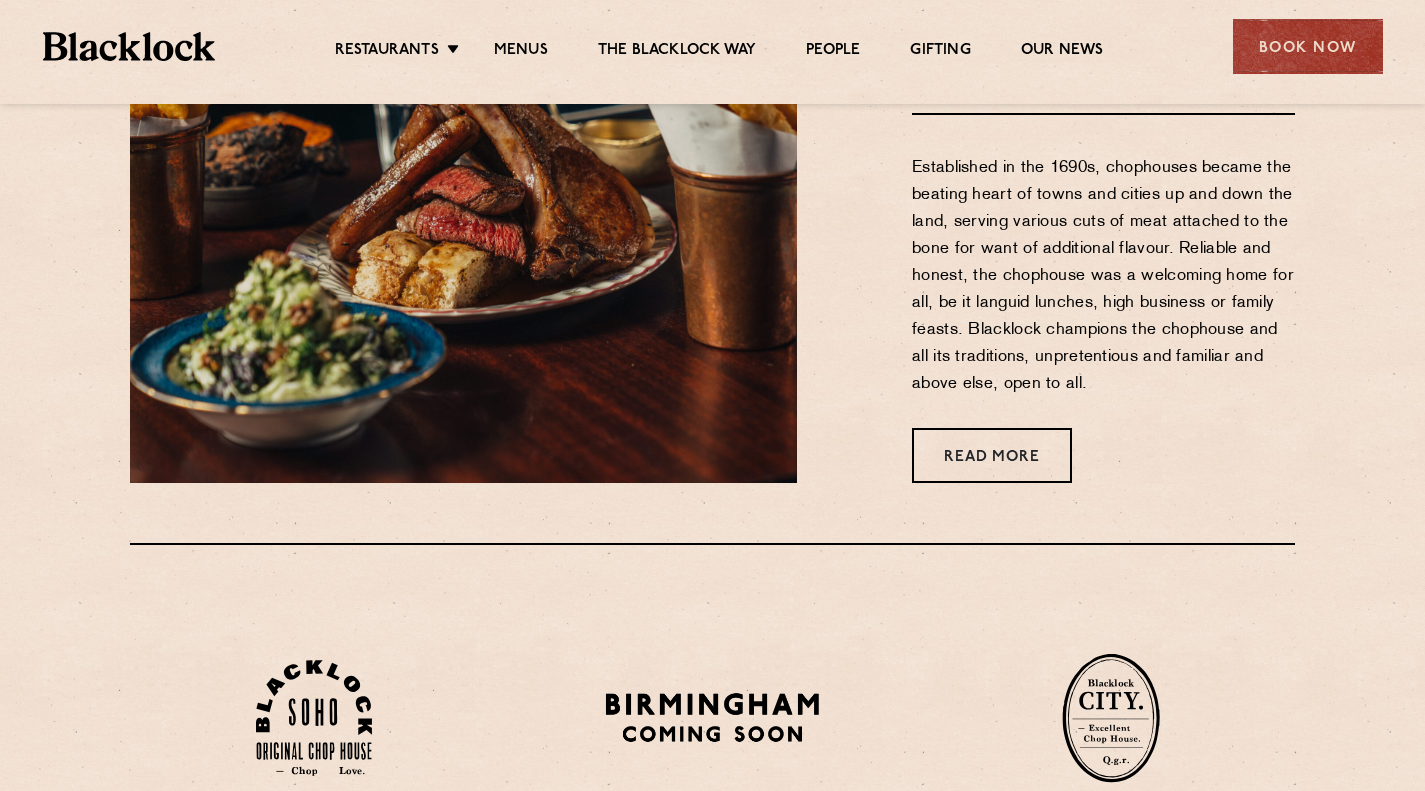 scroll, scrollTop: 1100, scrollLeft: 0, axis: vertical 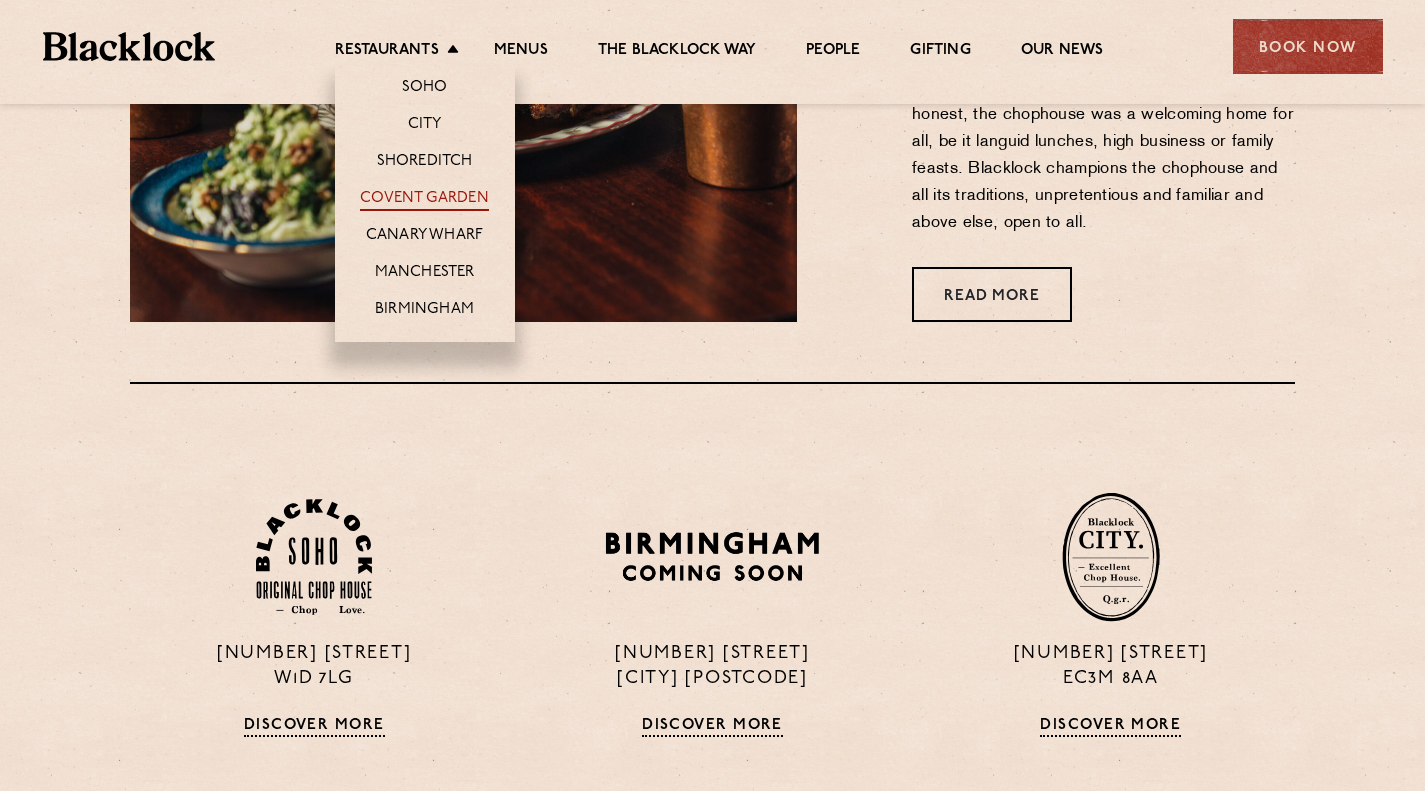 click on "Covent Garden" at bounding box center (424, 200) 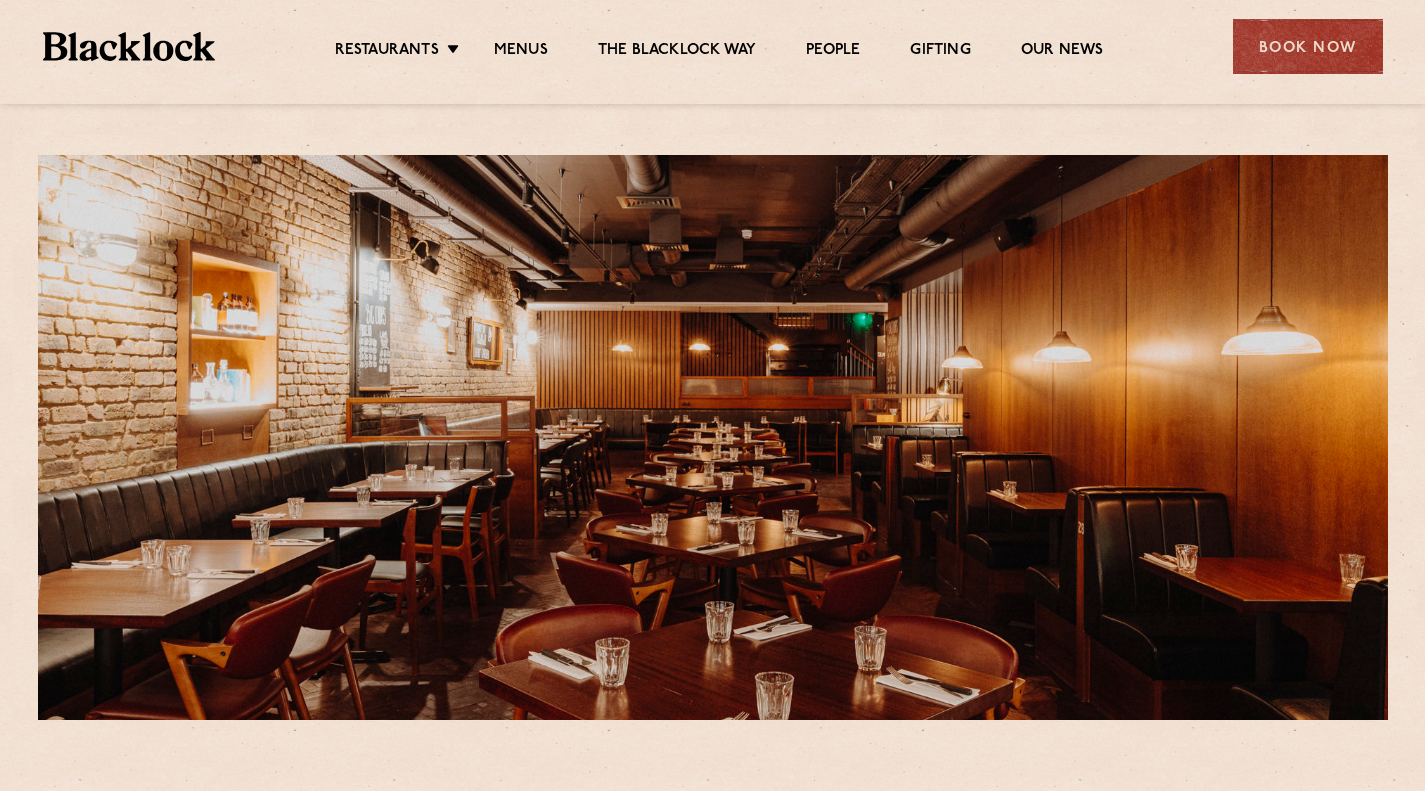 scroll, scrollTop: 0, scrollLeft: 0, axis: both 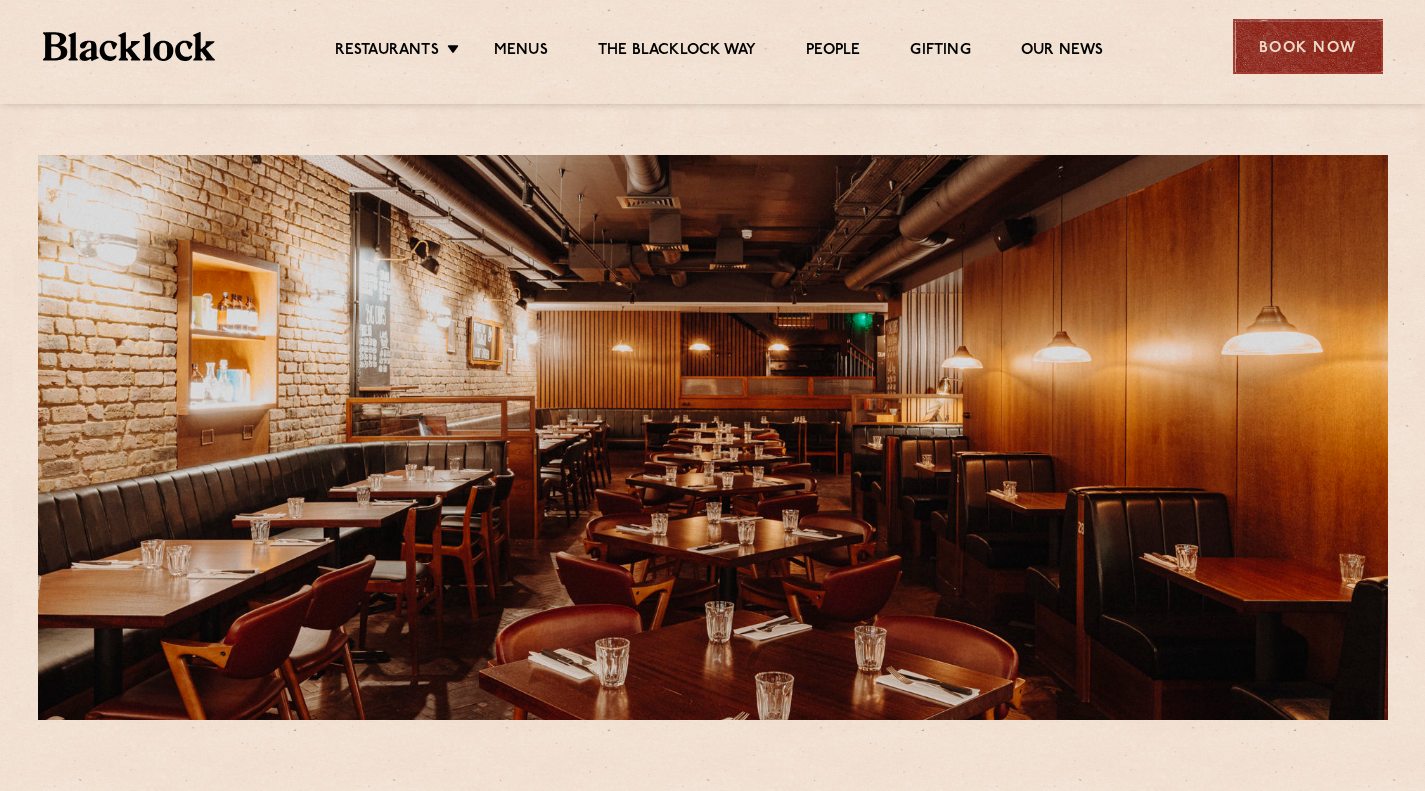 click on "Book Now" at bounding box center (1308, 46) 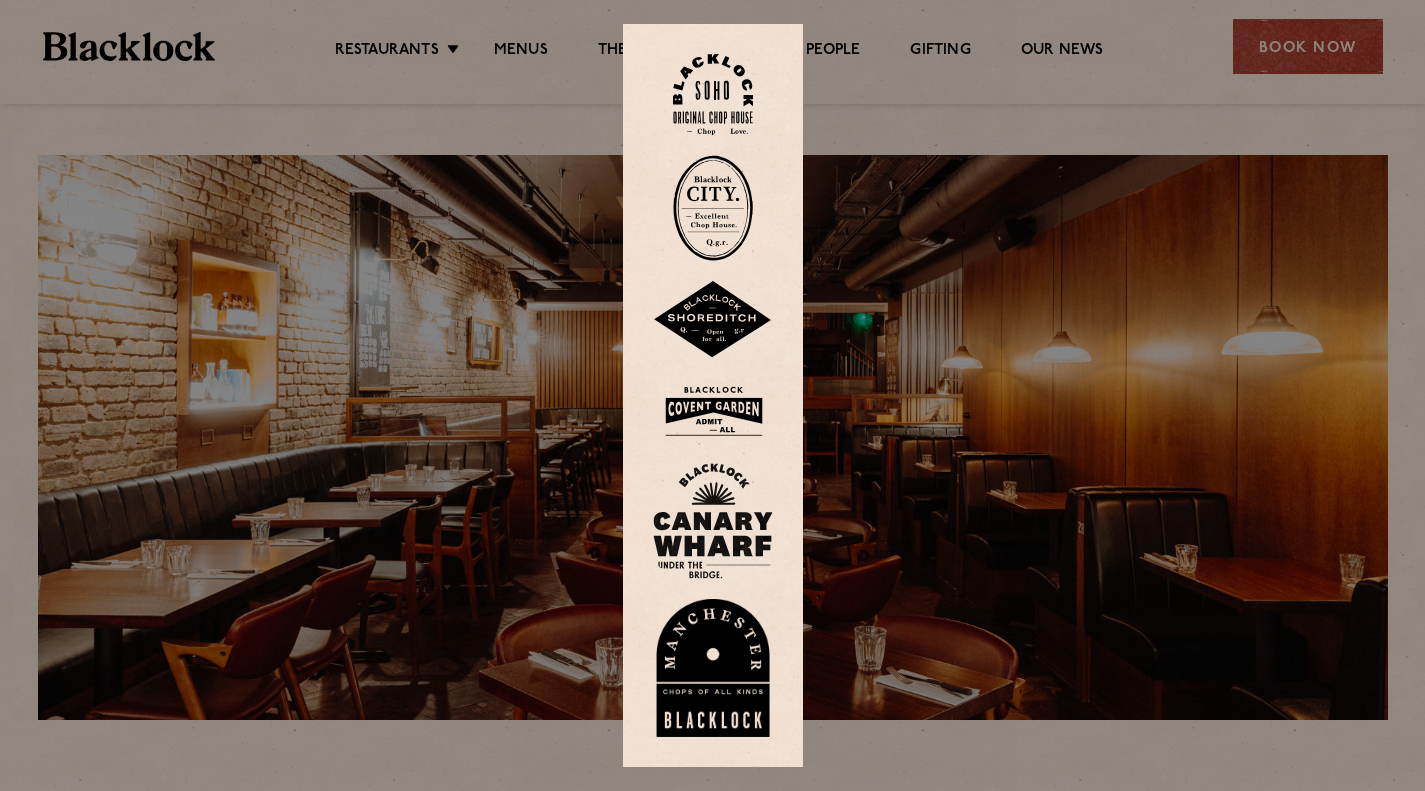 click at bounding box center (713, 411) 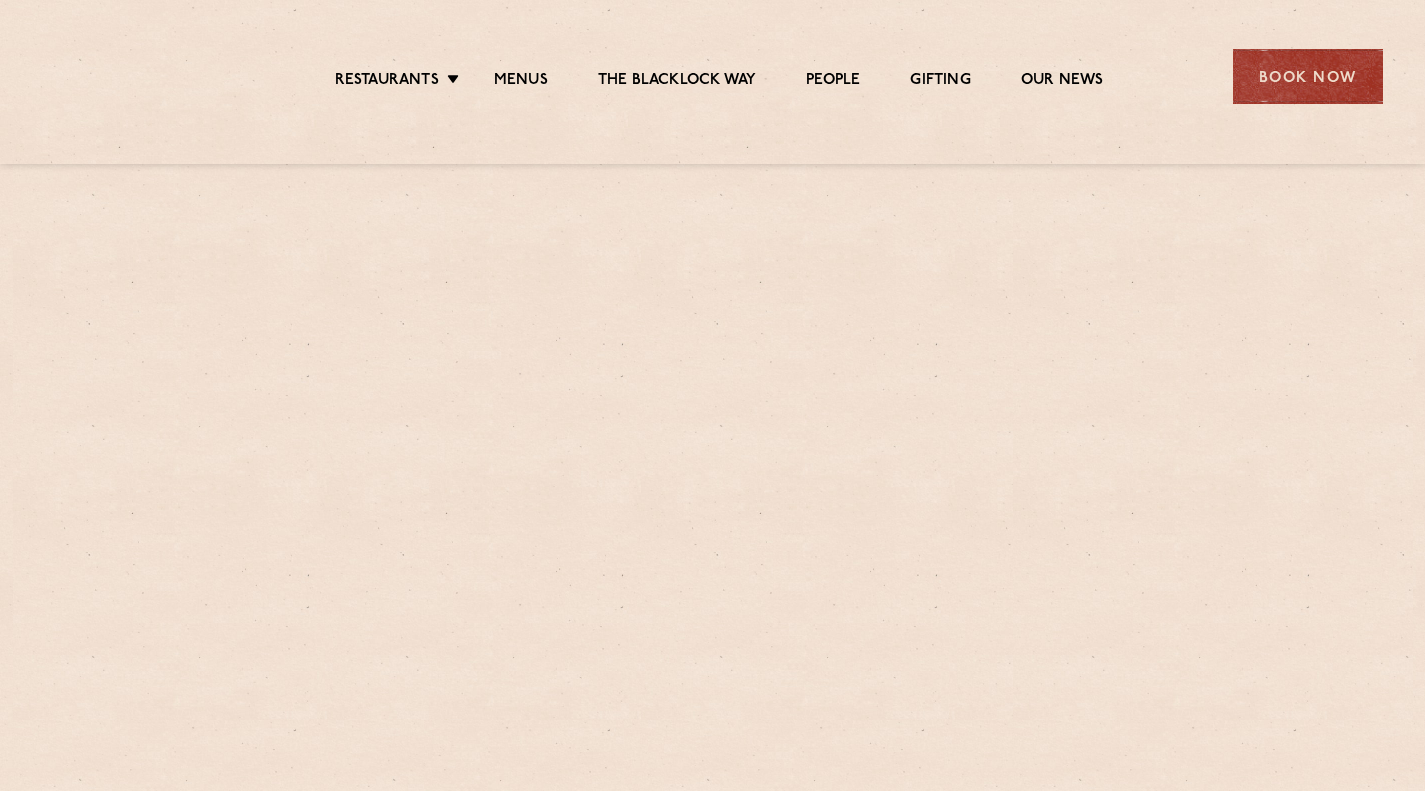 scroll, scrollTop: 0, scrollLeft: 0, axis: both 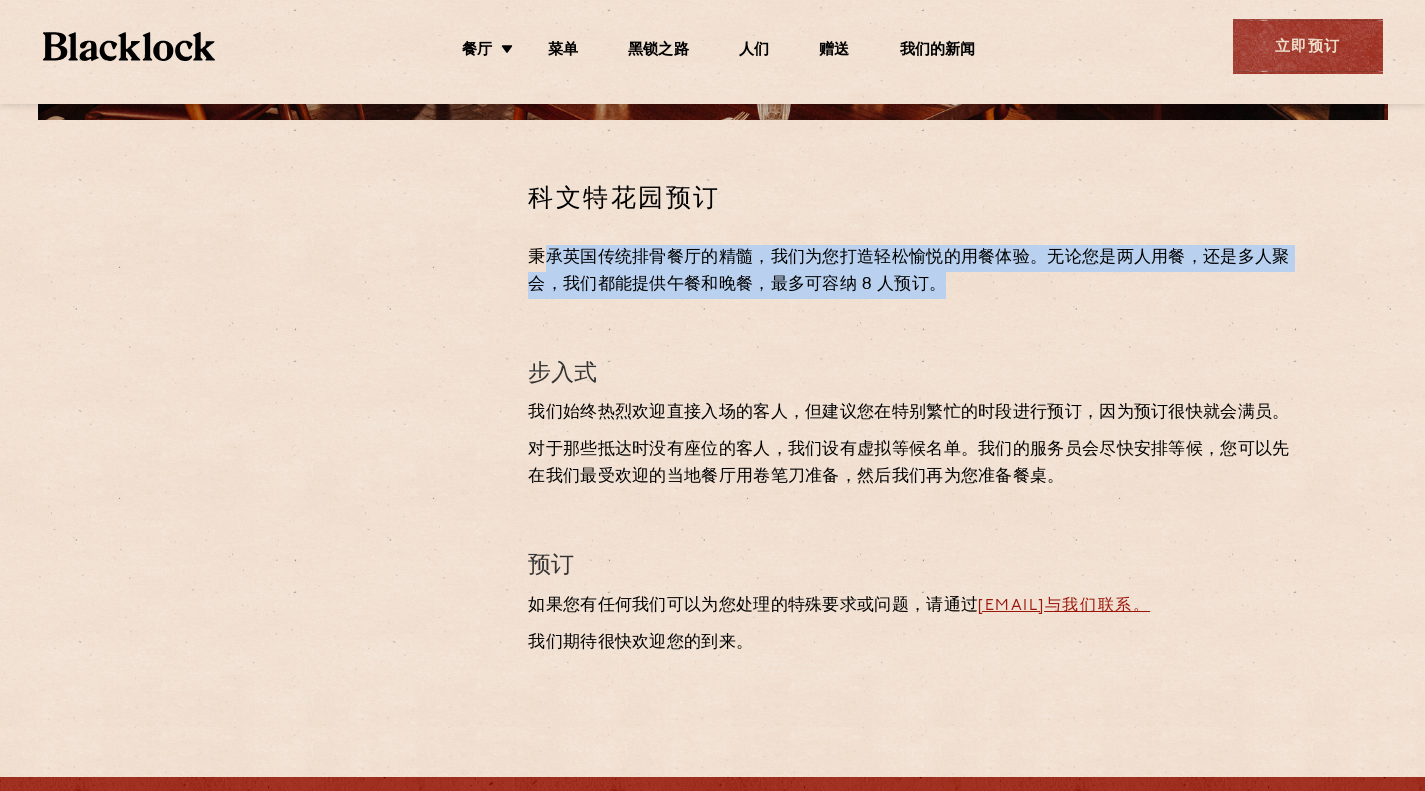 drag, startPoint x: 538, startPoint y: 251, endPoint x: 1064, endPoint y: 332, distance: 532.20013 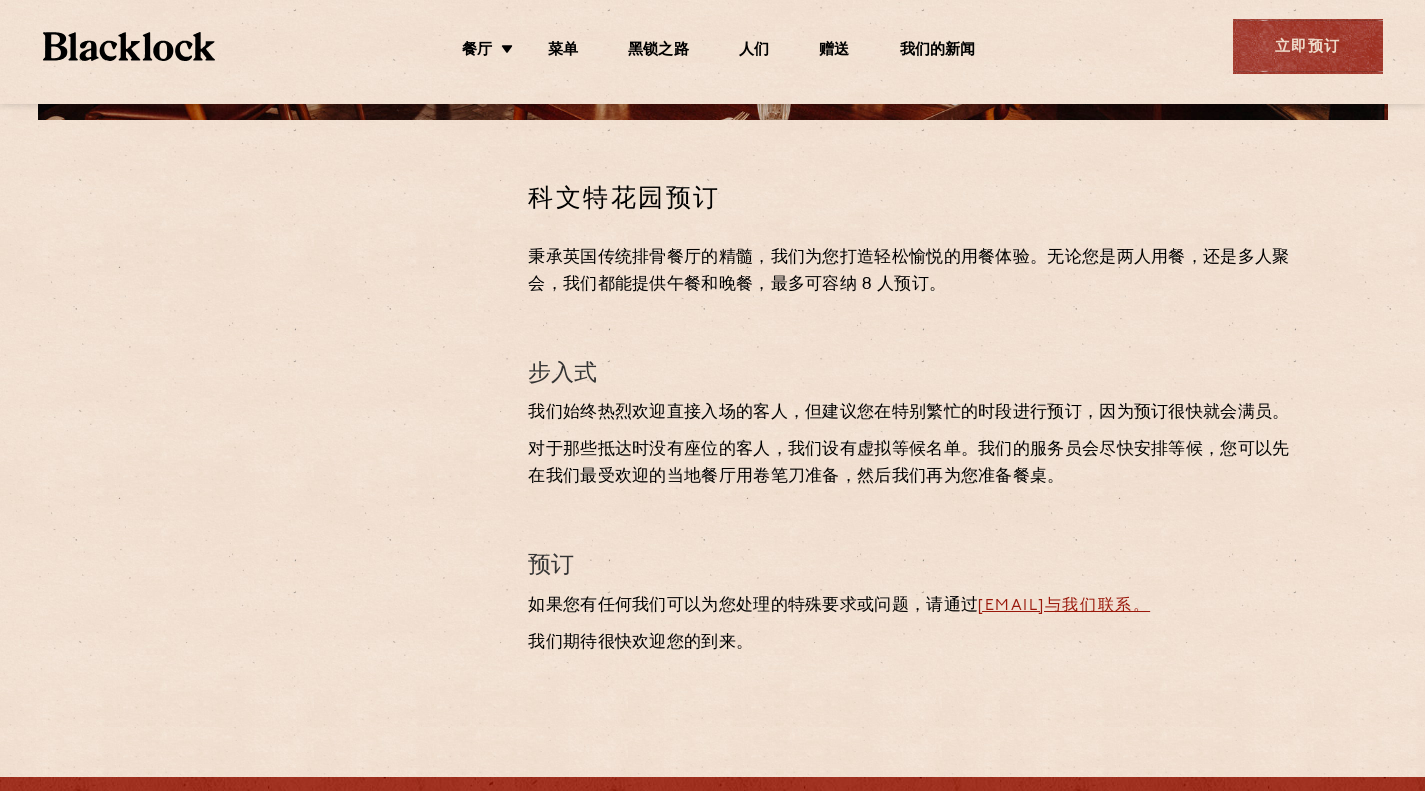 drag, startPoint x: 1028, startPoint y: 427, endPoint x: 981, endPoint y: 428, distance: 47.010635 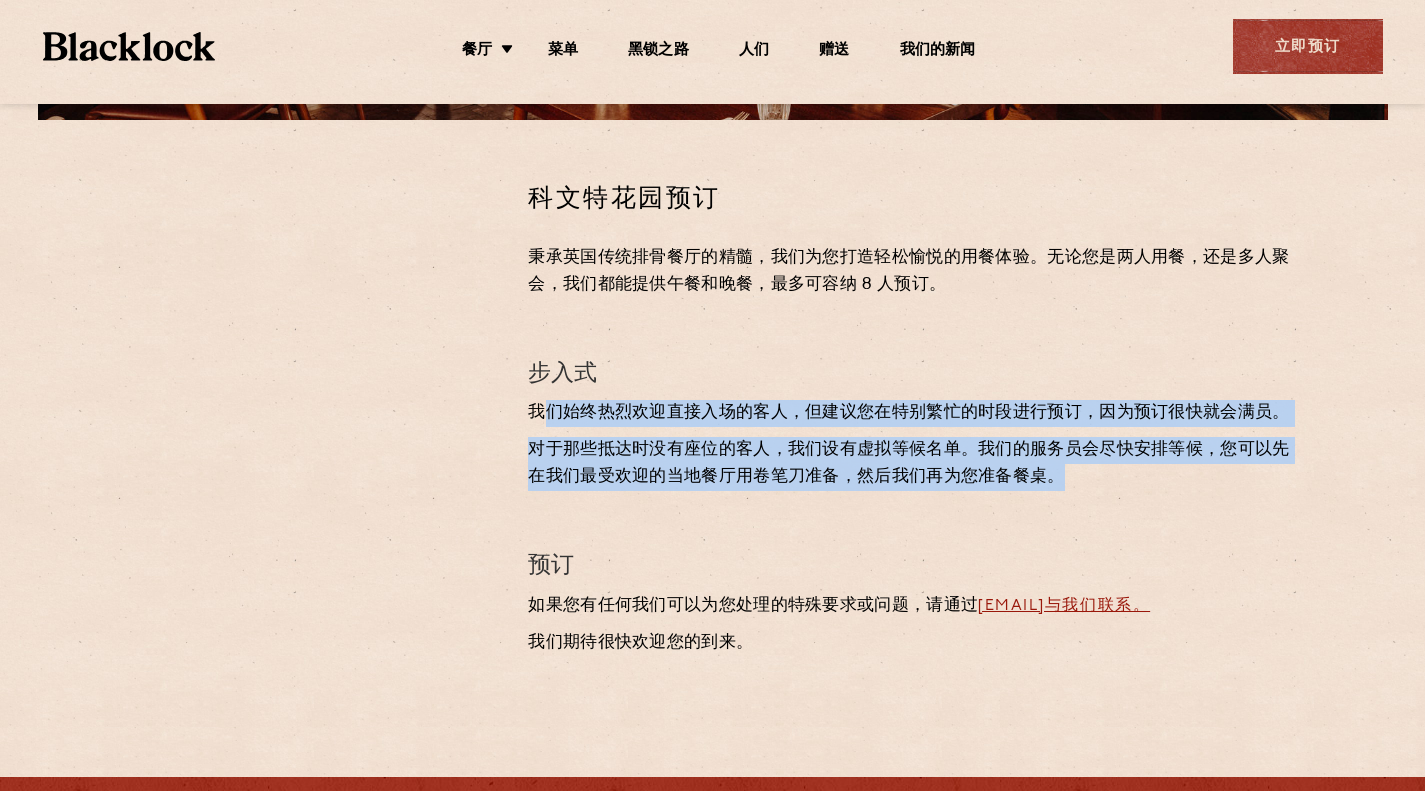 drag, startPoint x: 546, startPoint y: 414, endPoint x: 1150, endPoint y: 507, distance: 611.1178 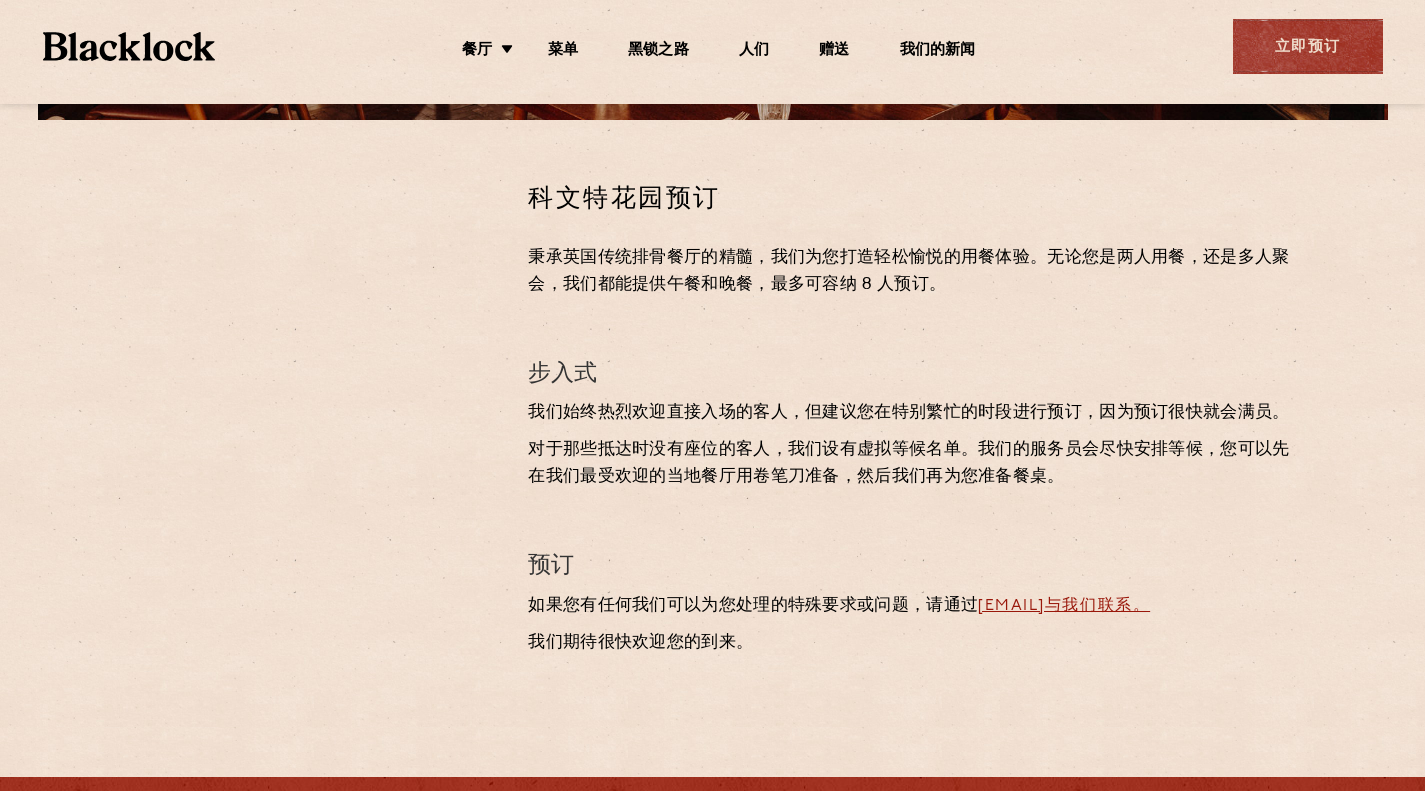 click on "科文特花园预订 秉承英国传统排骨餐厅的精髓，我们为您打造轻松愉悦的用餐体验。无论您是两人用餐，还是多人聚会，我们都能提供午餐和晚餐，最多可容纳 8 人预订。 步入式 我们始终热烈欢迎直接入场的客人，但建议您在特别繁忙的时段进行预订，因为预订很快就会满员。 对于那些抵达时没有座位的客人，我们设有虚拟等候名单。我们的服务员会尽快安排等候，您可以先在我们最受欢迎的当地餐厅用卷笔刀准备，然后我们再为您准备餐桌。 预订 如果您有任何我们可以为您处理的特殊要求或问题，请通过 coventgarden@theblacklock.com与我们联系。 我们期待很快欢迎您的到来。" at bounding box center (911, 423) 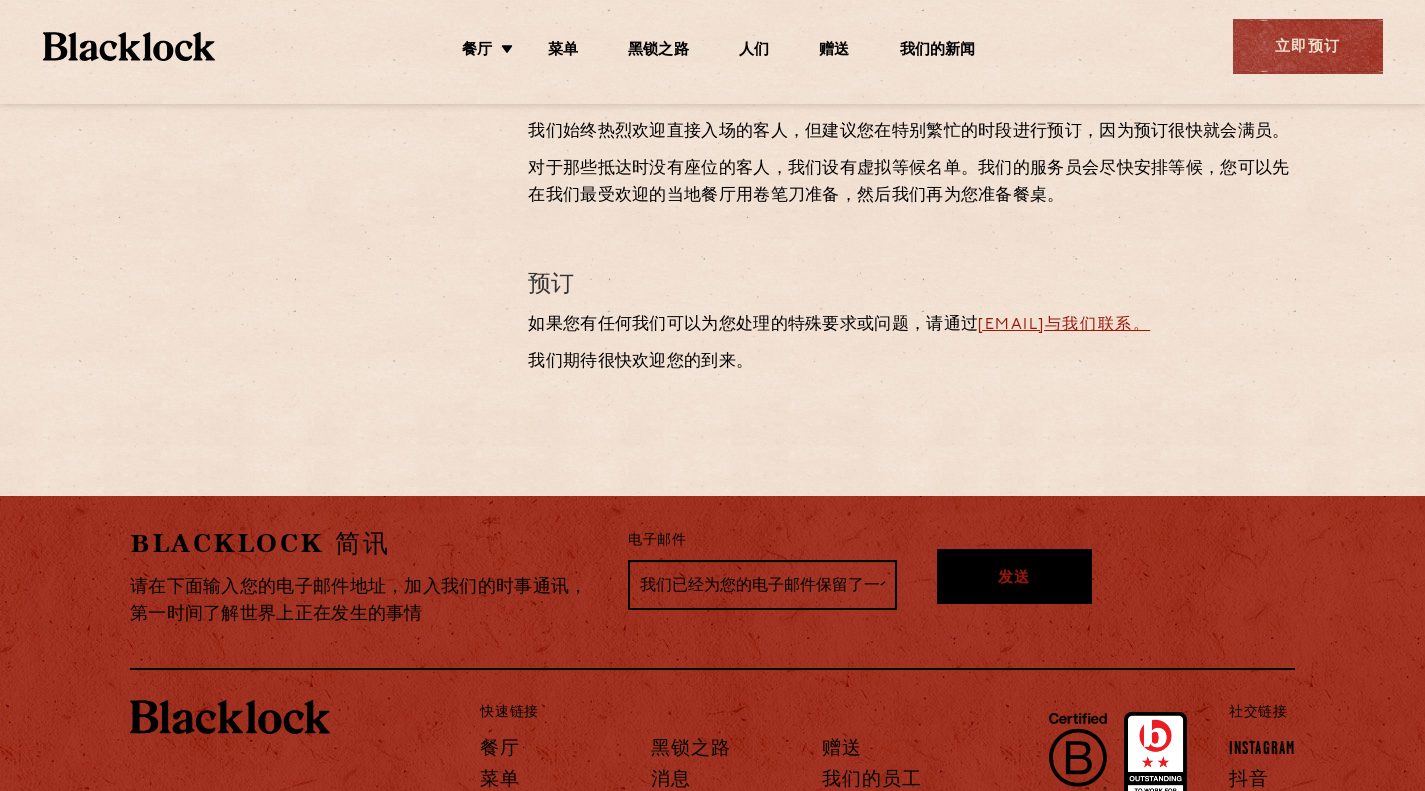 scroll, scrollTop: 745, scrollLeft: 0, axis: vertical 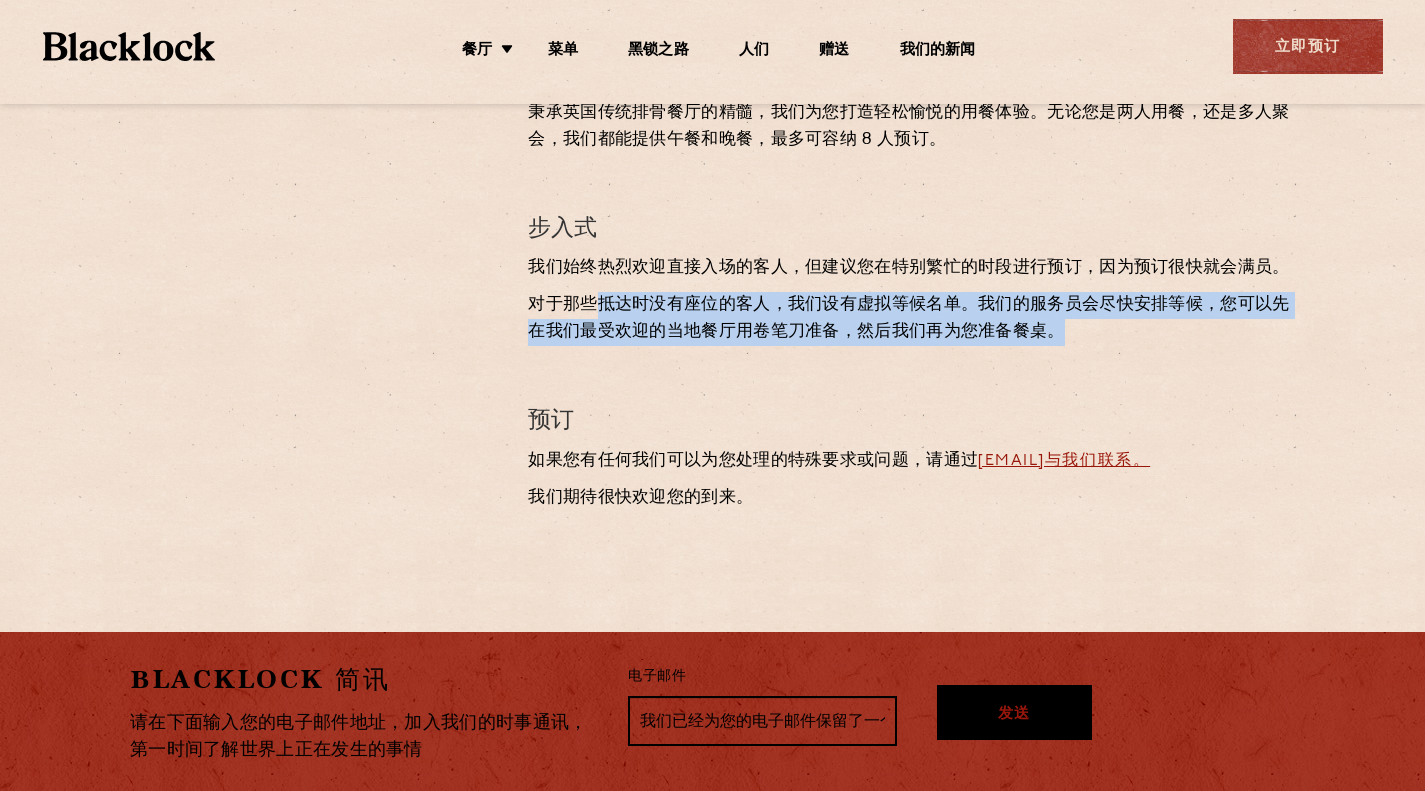 drag, startPoint x: 589, startPoint y: 314, endPoint x: 1247, endPoint y: 411, distance: 665.11127 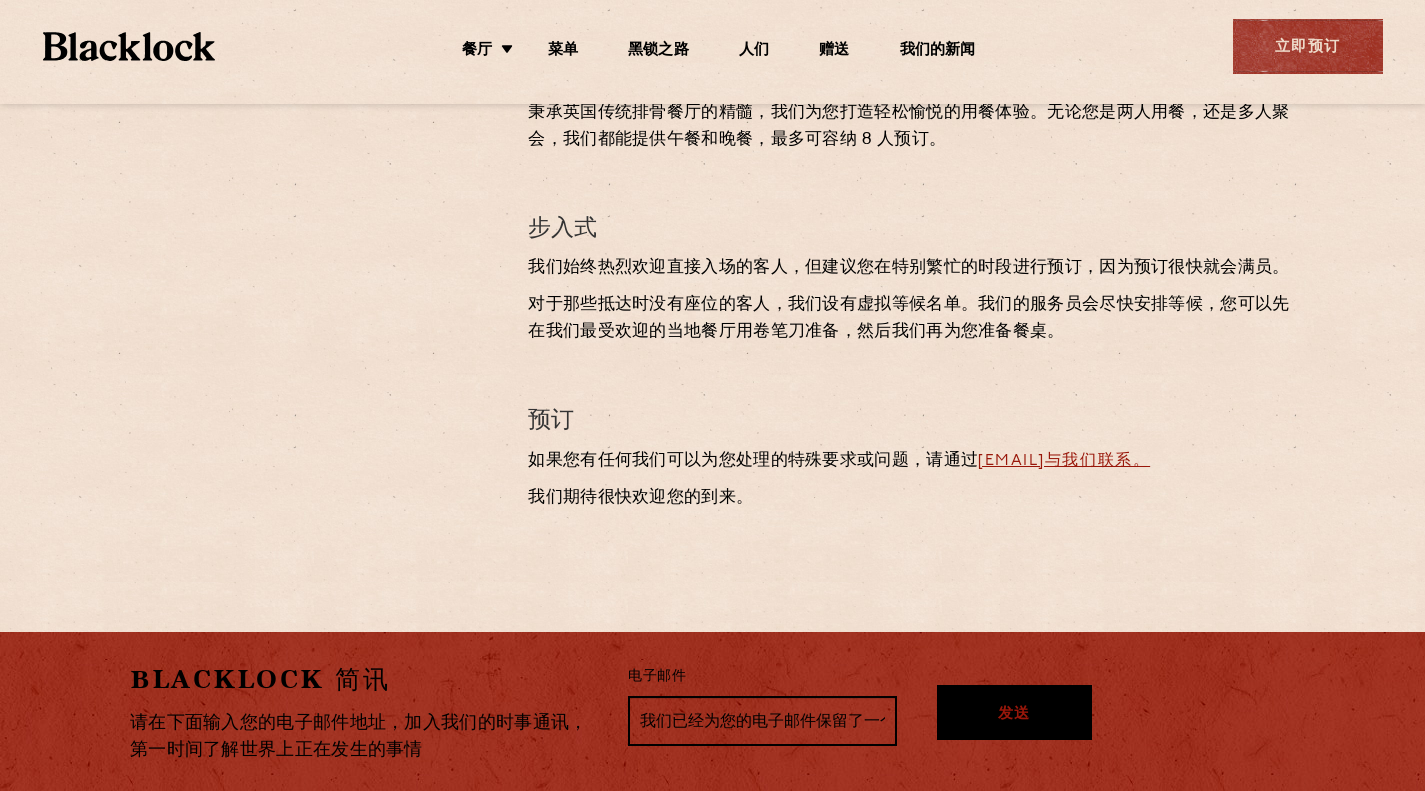 click on "预订" at bounding box center [911, 421] 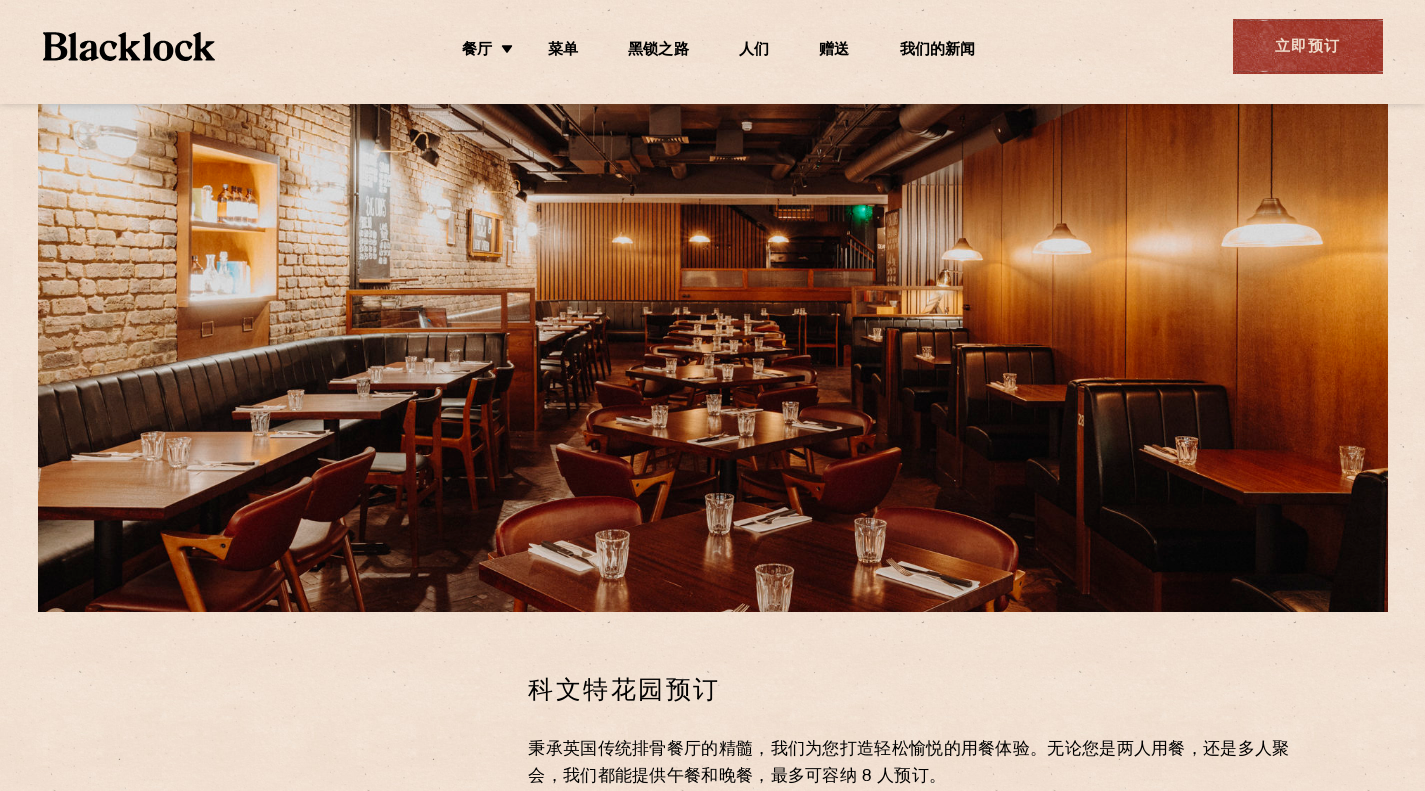 scroll, scrollTop: 45, scrollLeft: 0, axis: vertical 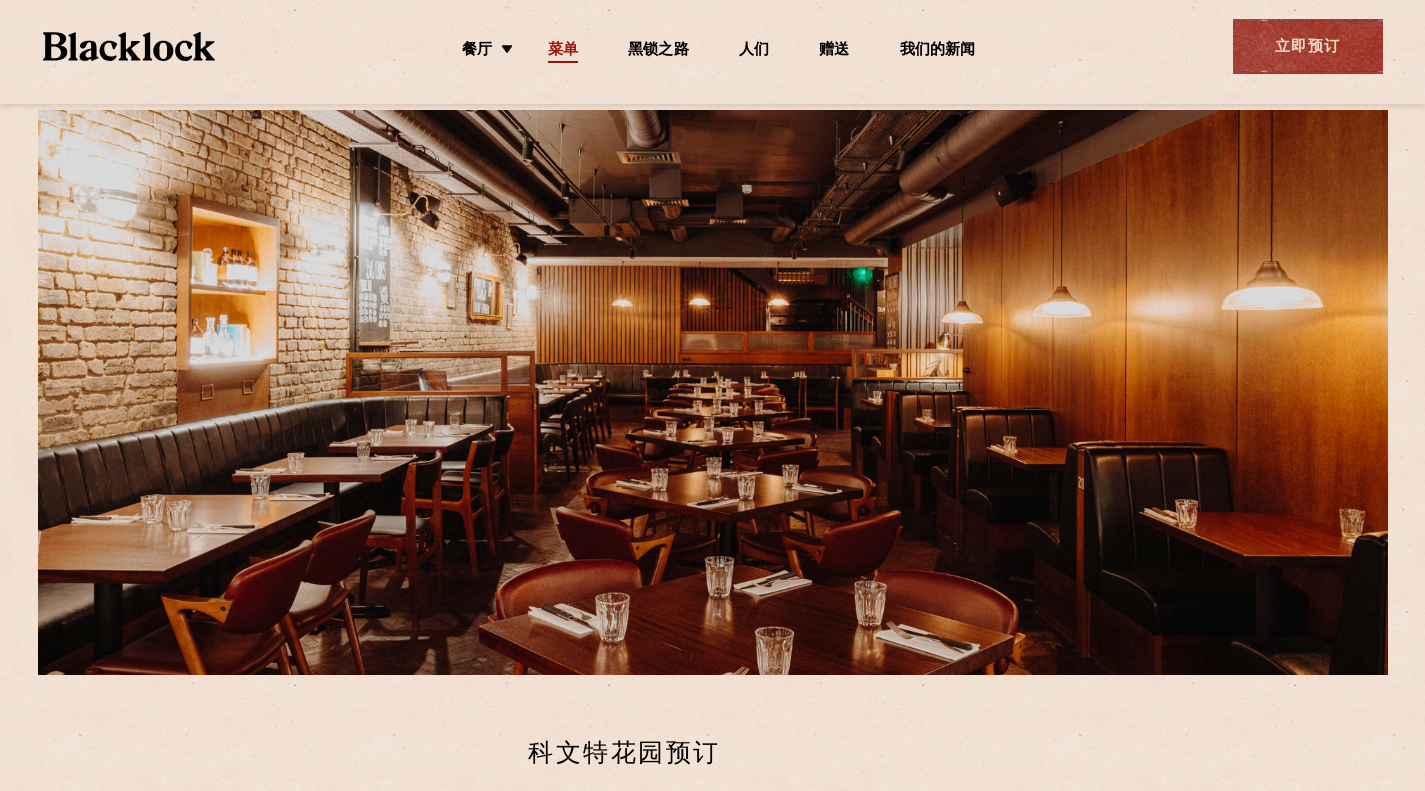click on "菜单" at bounding box center [563, 50] 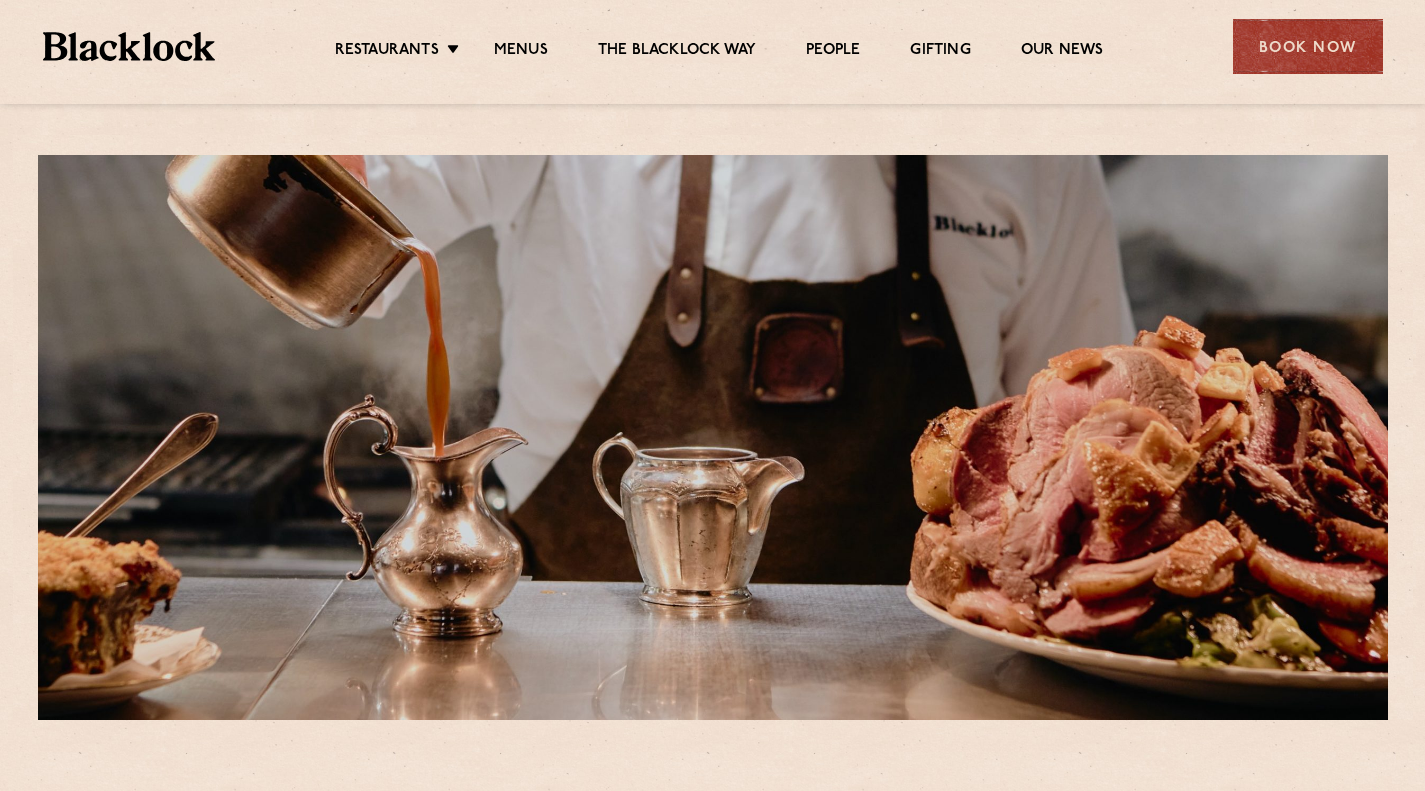 scroll, scrollTop: 0, scrollLeft: 0, axis: both 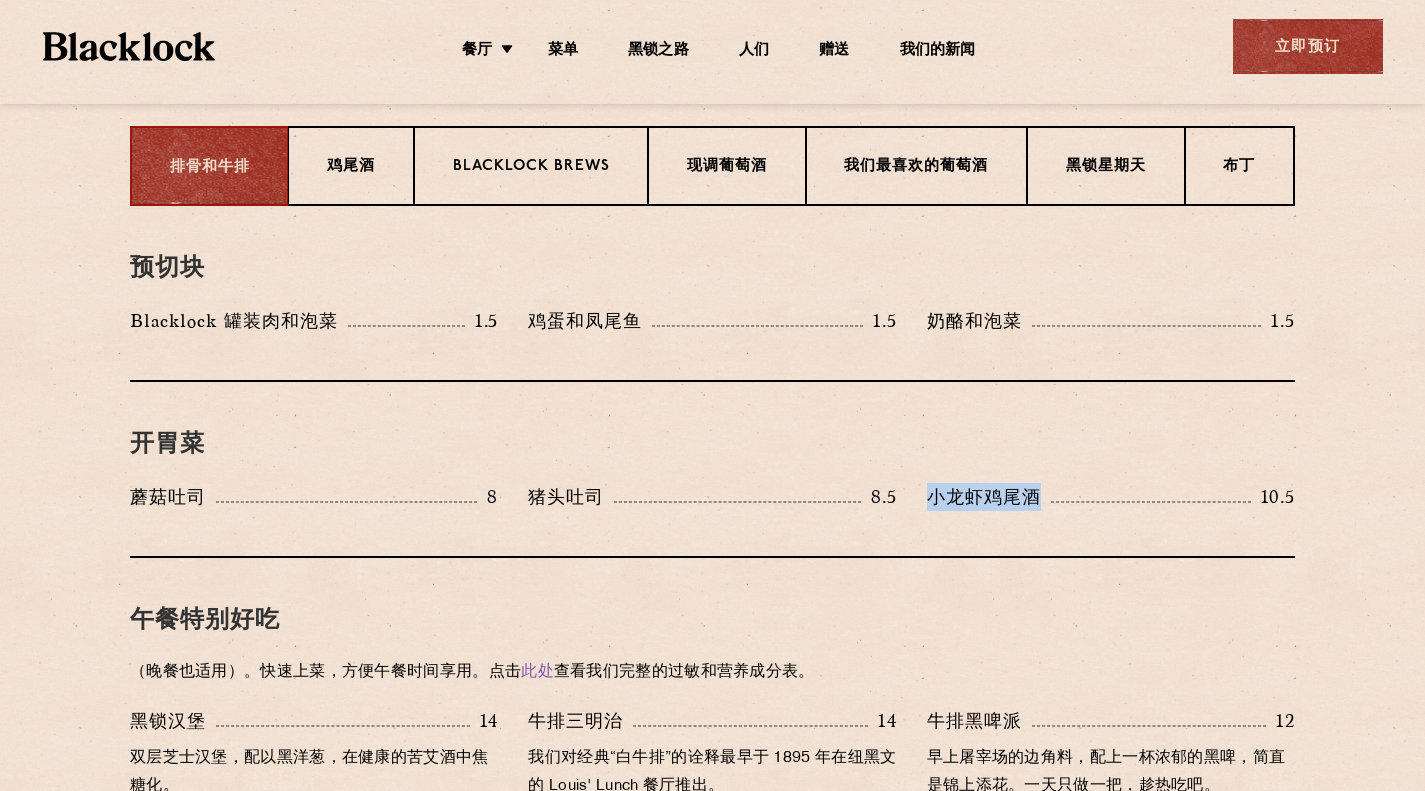 drag, startPoint x: 931, startPoint y: 505, endPoint x: 1291, endPoint y: 547, distance: 362.4417 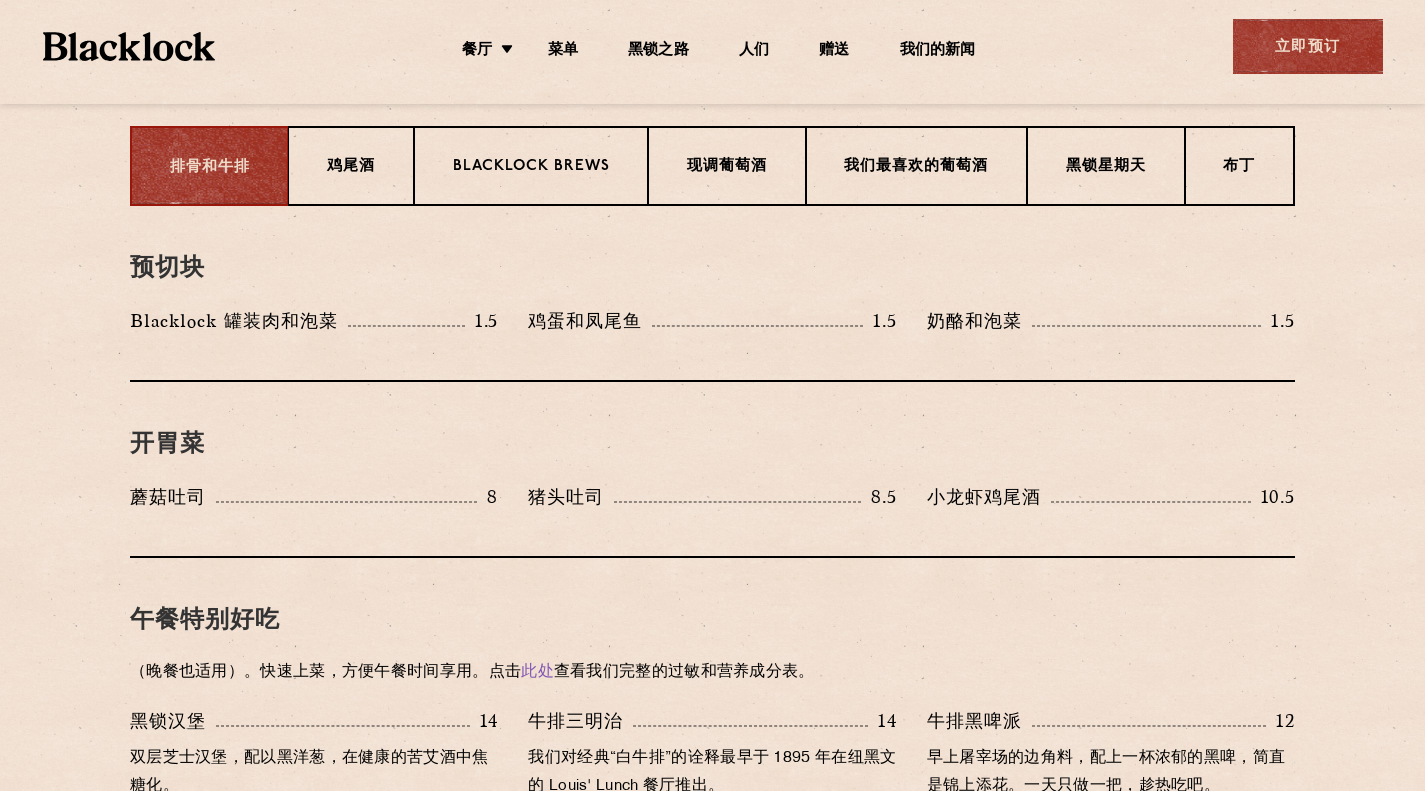 click on "午餐特别好吃 （晚餐也适用）。快速上菜，方便午餐时间享用。点击 此处 查看我们完整的过敏和营养成分表。 黑锁汉堡 [PRICE] 双层芝士汉堡，配以黑洋葱，在健康的苦艾酒中焦糖化。 牛排三明治 [PRICE] 我们对经典“白牛排”的诠释最早于 [YEAR] 年在 [CITY] 的 [COMPANY] 餐厅推出。 牛排黑啤派 [PRICE] 早上屠宰场的边角料，配上一杯浓郁的黑啤，简直是锦上添花。一天只做一把，趁热吃吧。" at bounding box center [712, 703] 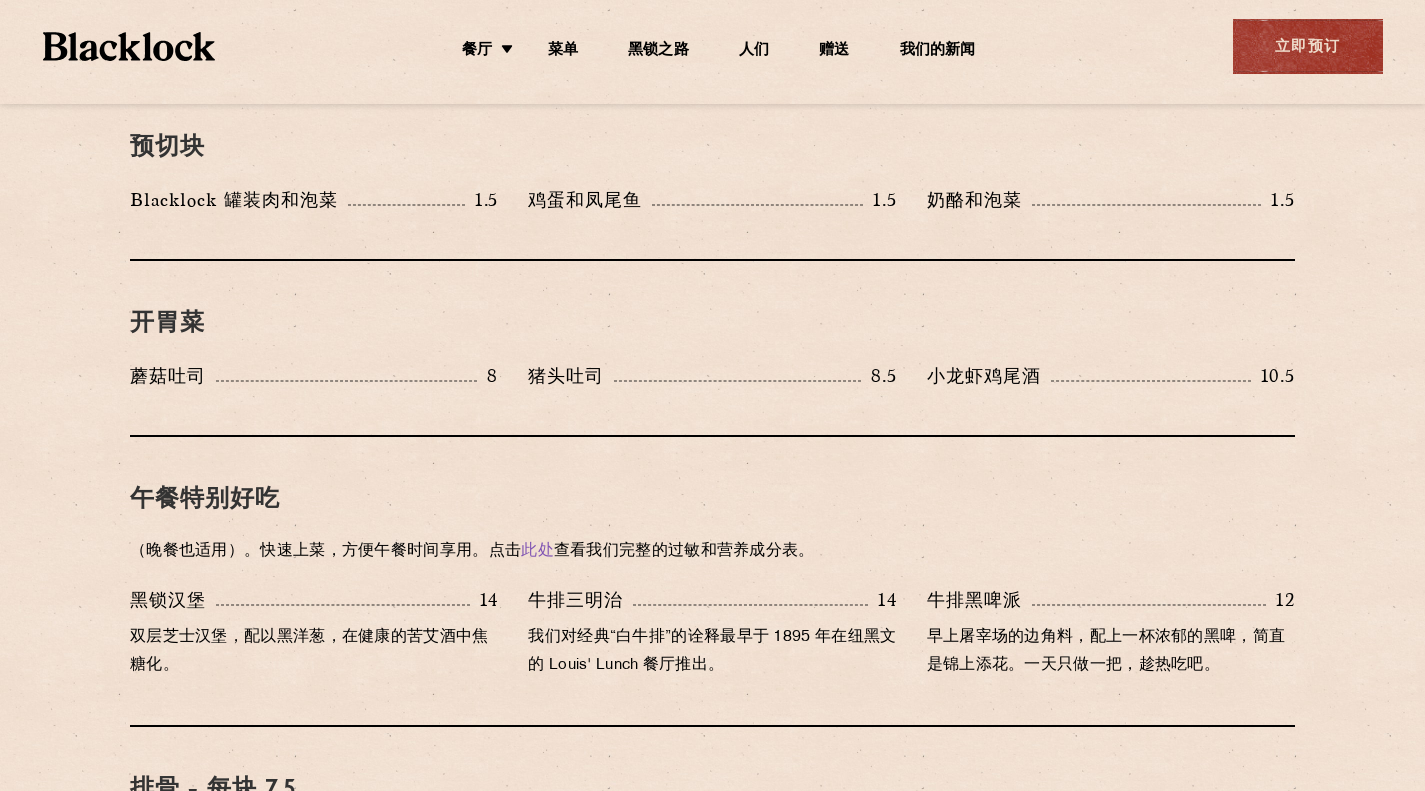 scroll, scrollTop: 1000, scrollLeft: 0, axis: vertical 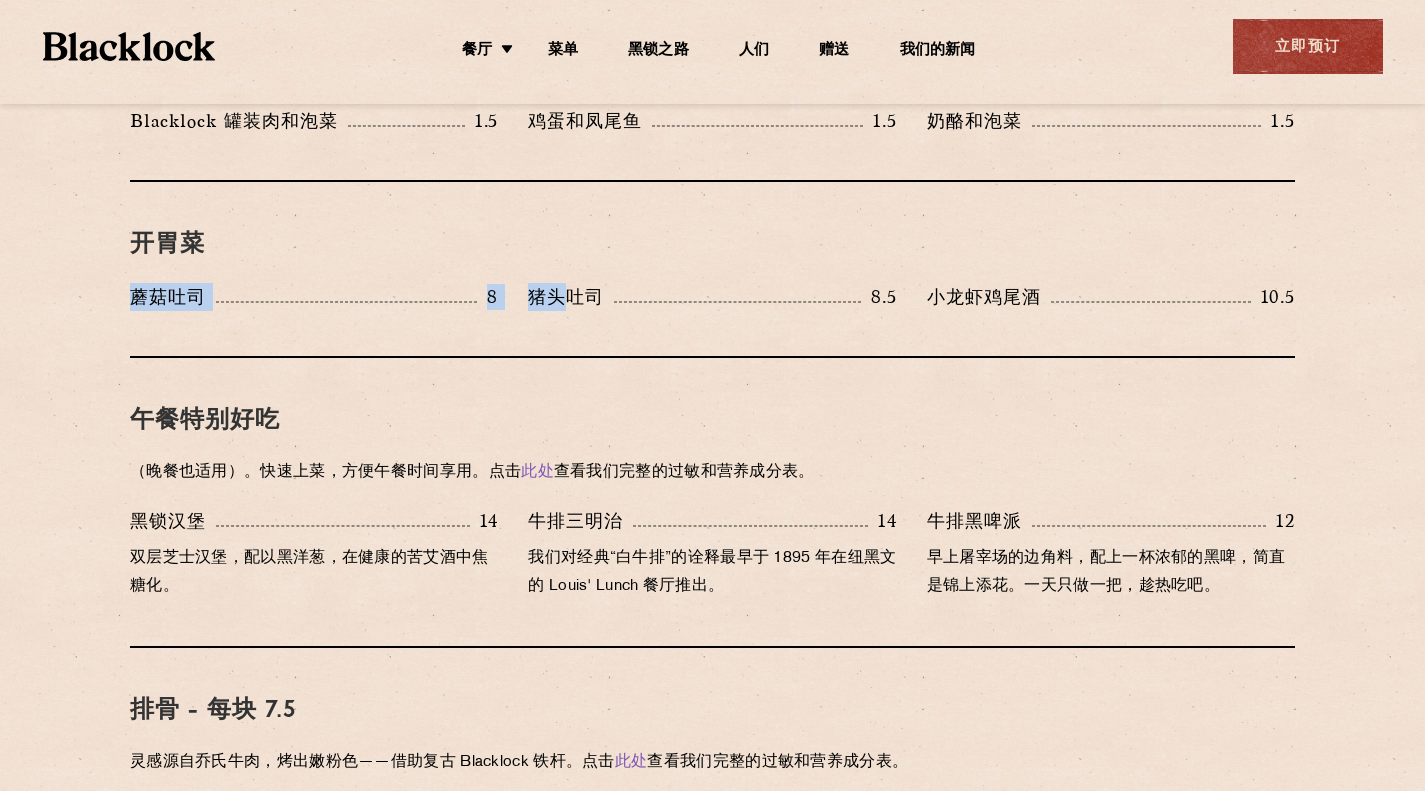 drag, startPoint x: 114, startPoint y: 300, endPoint x: 561, endPoint y: 304, distance: 447.01788 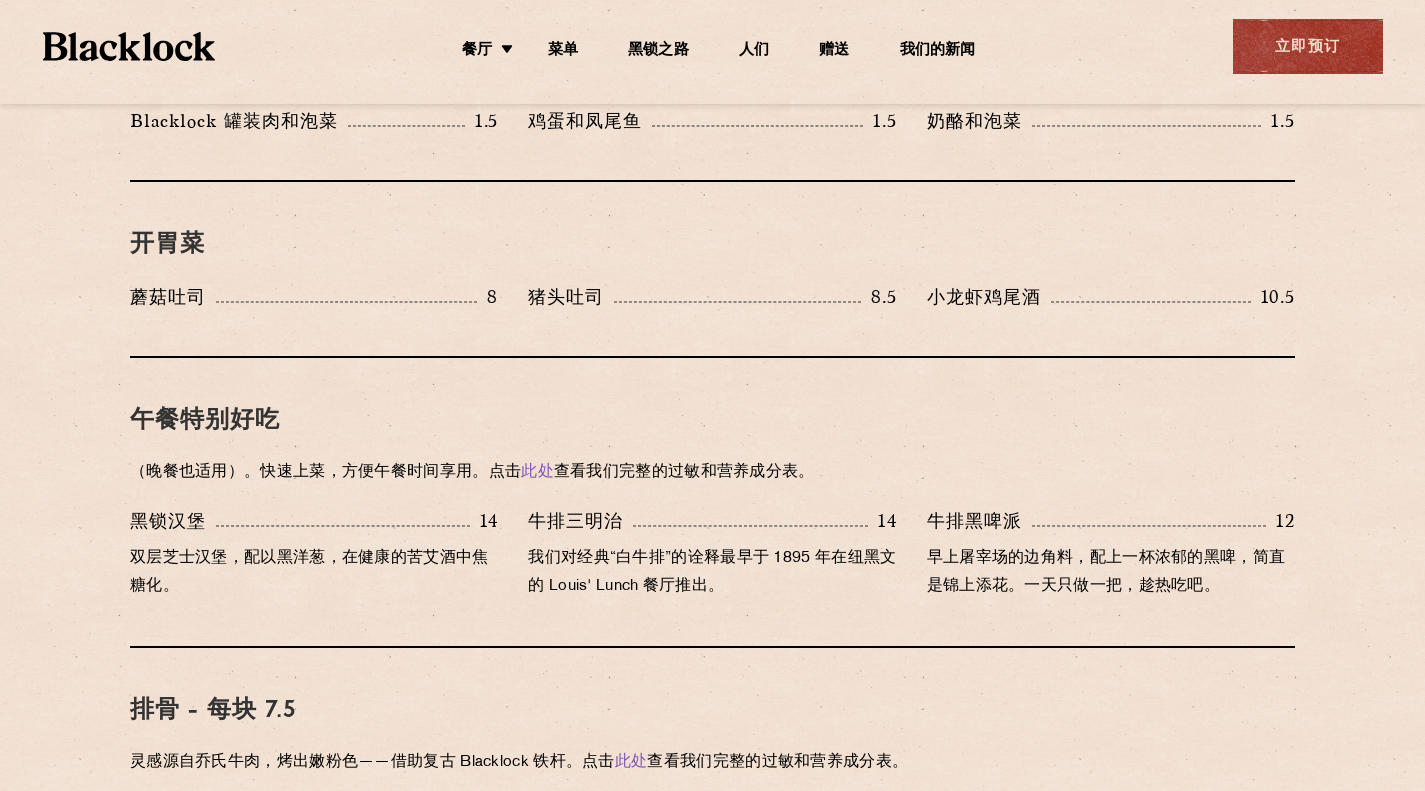 click on "午餐特别好吃" at bounding box center (712, 421) 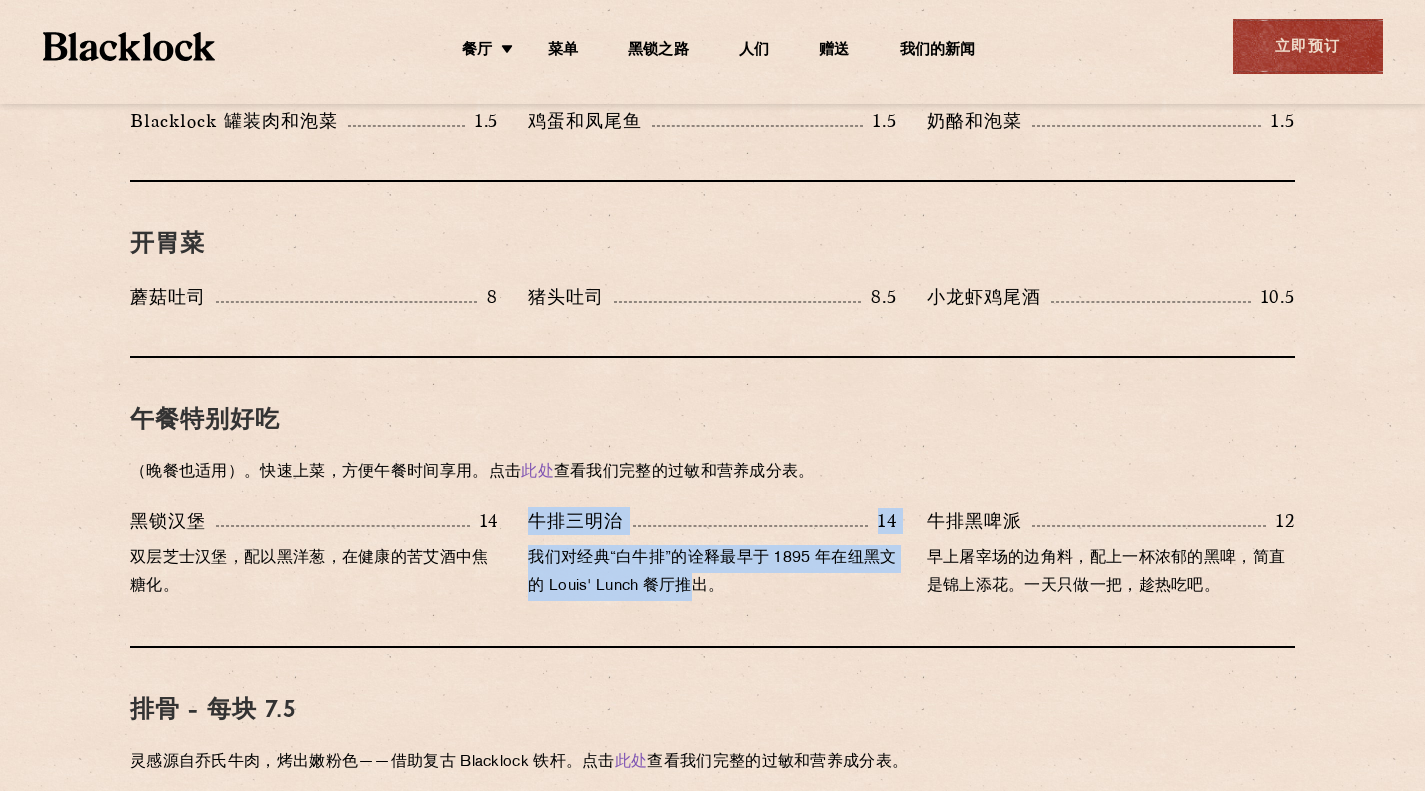 drag, startPoint x: 534, startPoint y: 525, endPoint x: 713, endPoint y: 590, distance: 190.43634 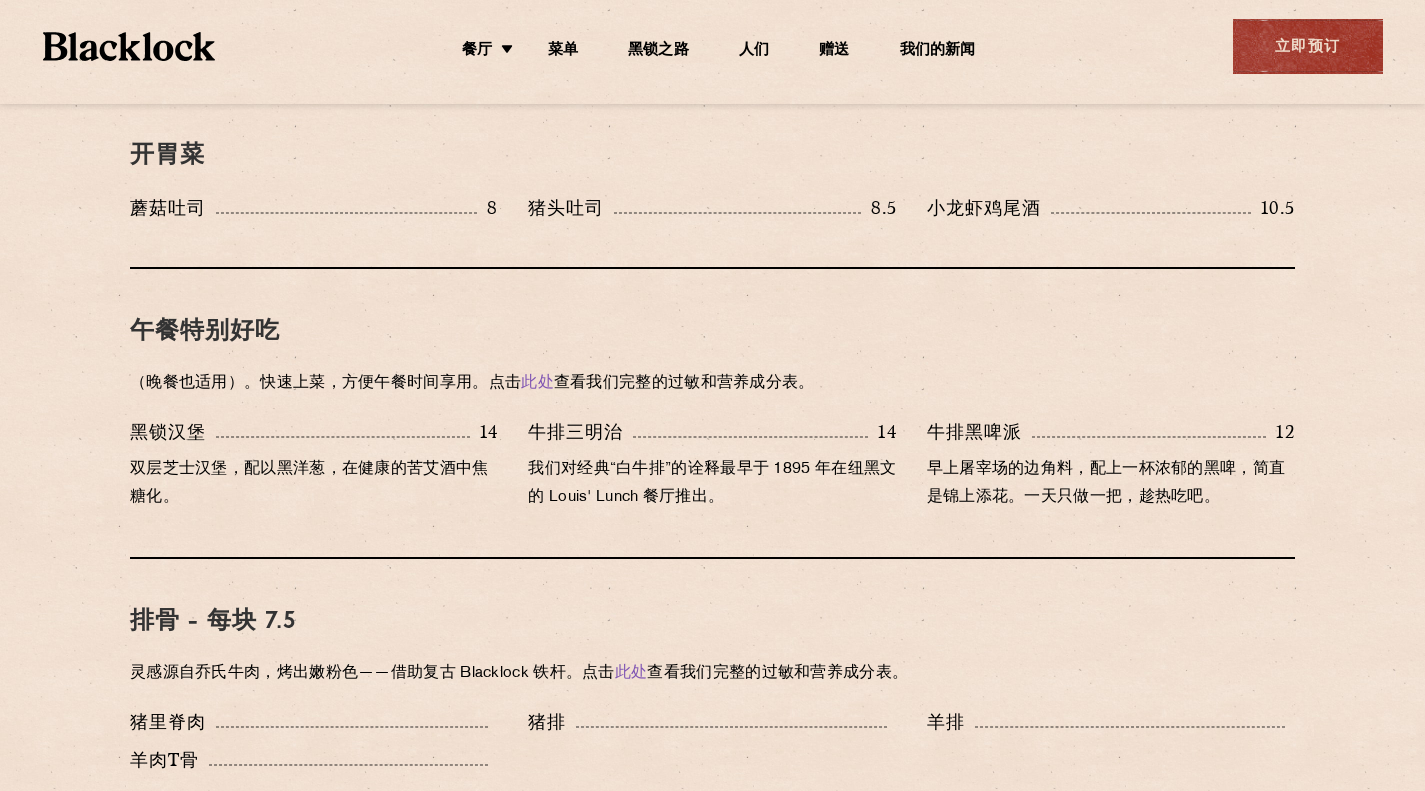 scroll, scrollTop: 1200, scrollLeft: 0, axis: vertical 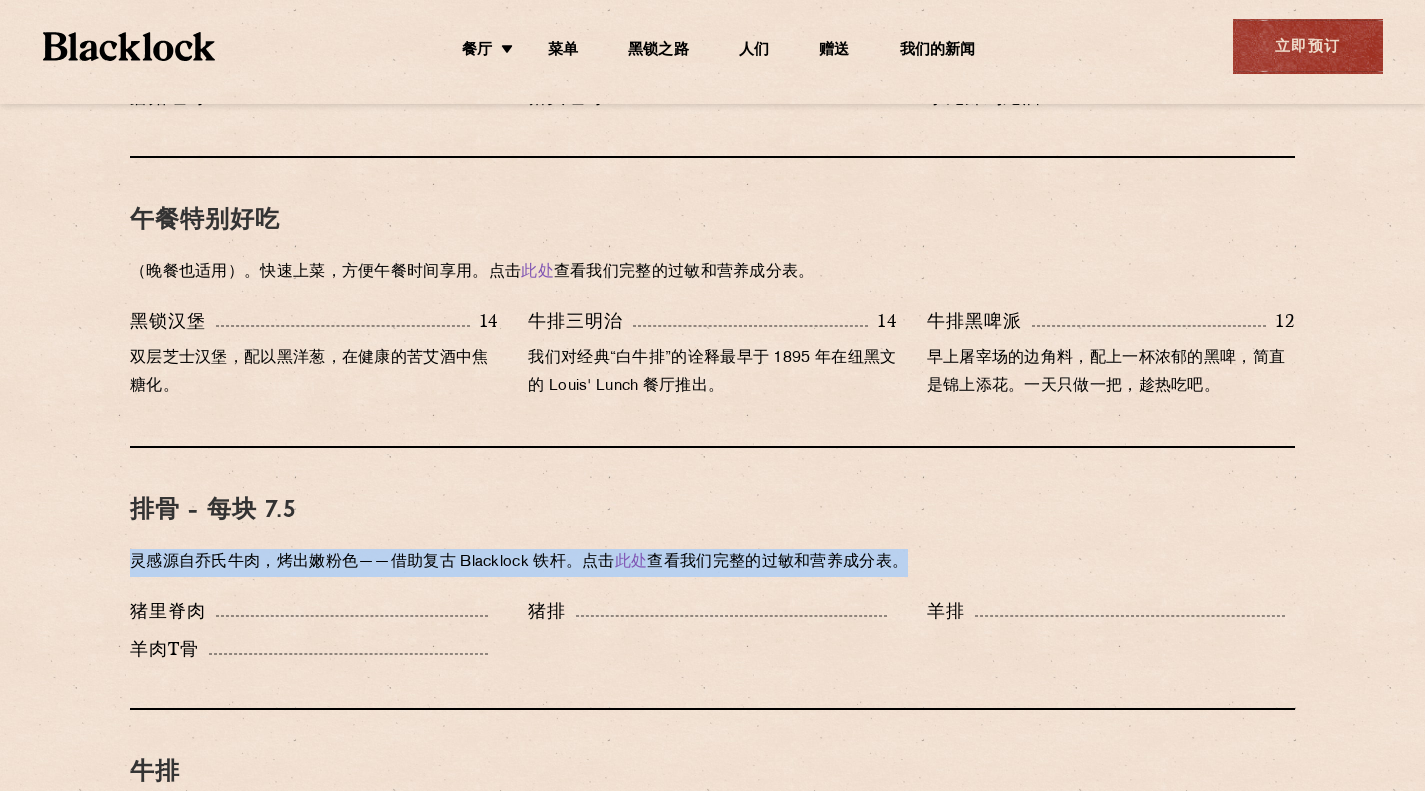 drag, startPoint x: 138, startPoint y: 563, endPoint x: 916, endPoint y: 572, distance: 778.05206 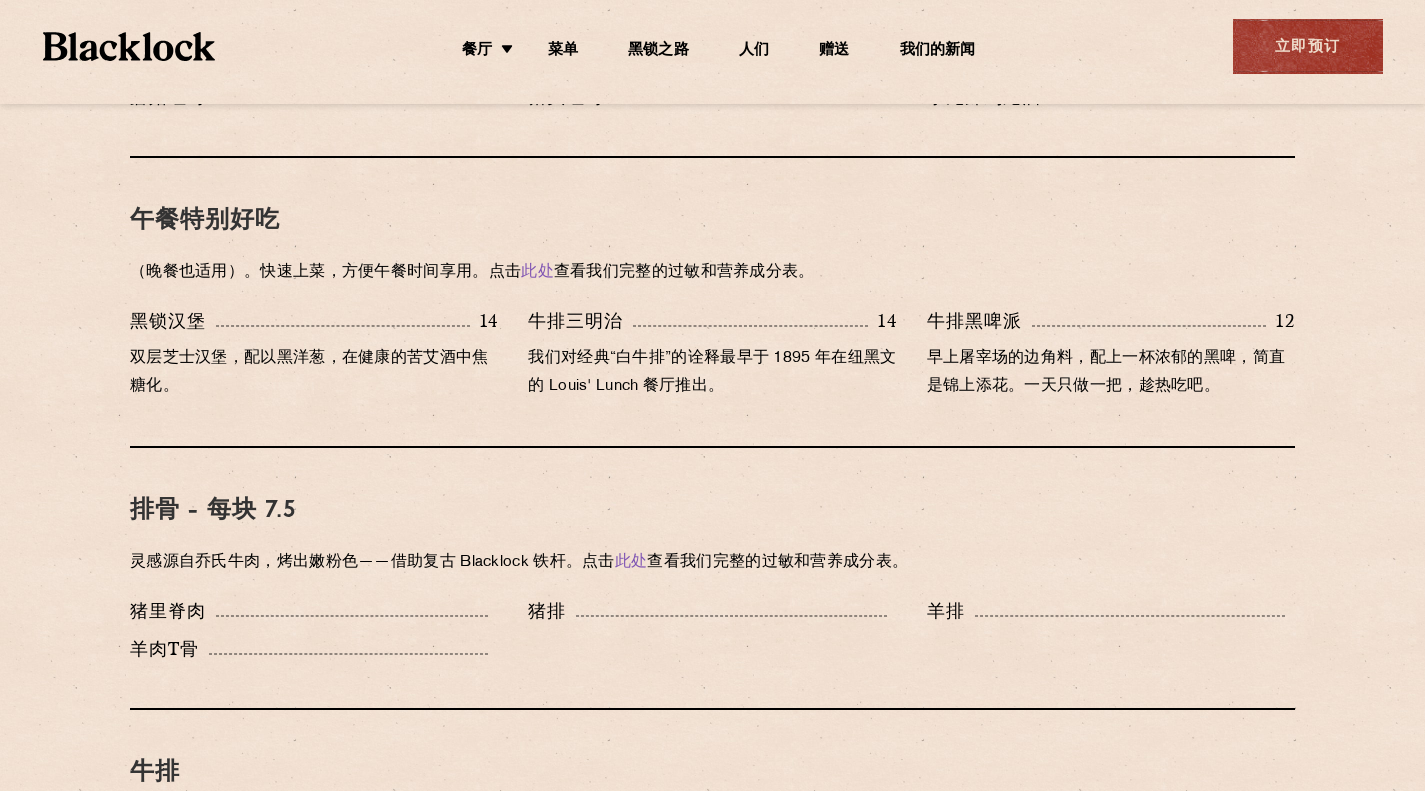 click on "排骨 - 每块 7.5 灵感源自乔氏牛肉，烤出嫩粉色——借助复古 Blacklock 铁杆。点击 此处 查看我们完整的过敏和营养成分表。 猪里脊肉 猪排 羊排 羊肉T骨" at bounding box center (712, 579) 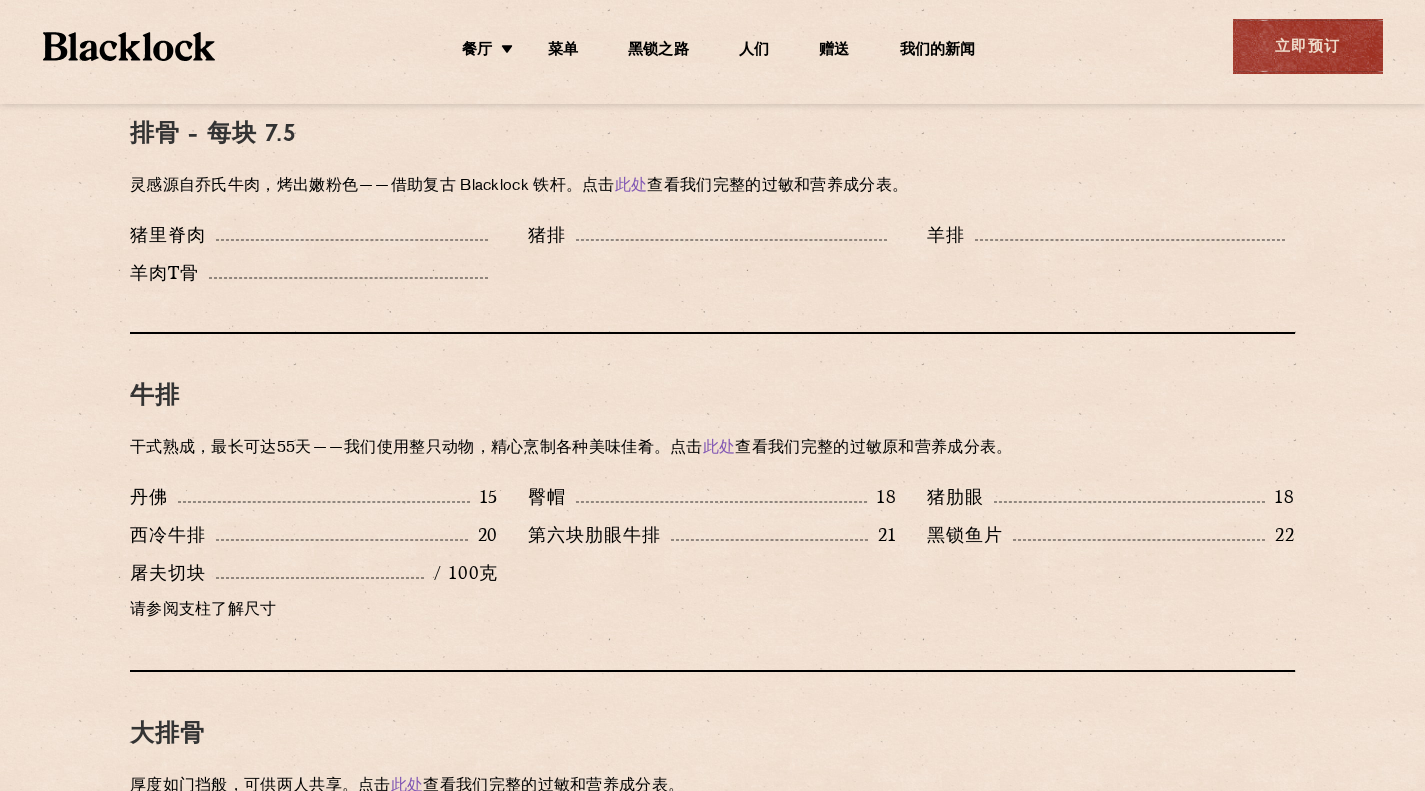 scroll, scrollTop: 1600, scrollLeft: 0, axis: vertical 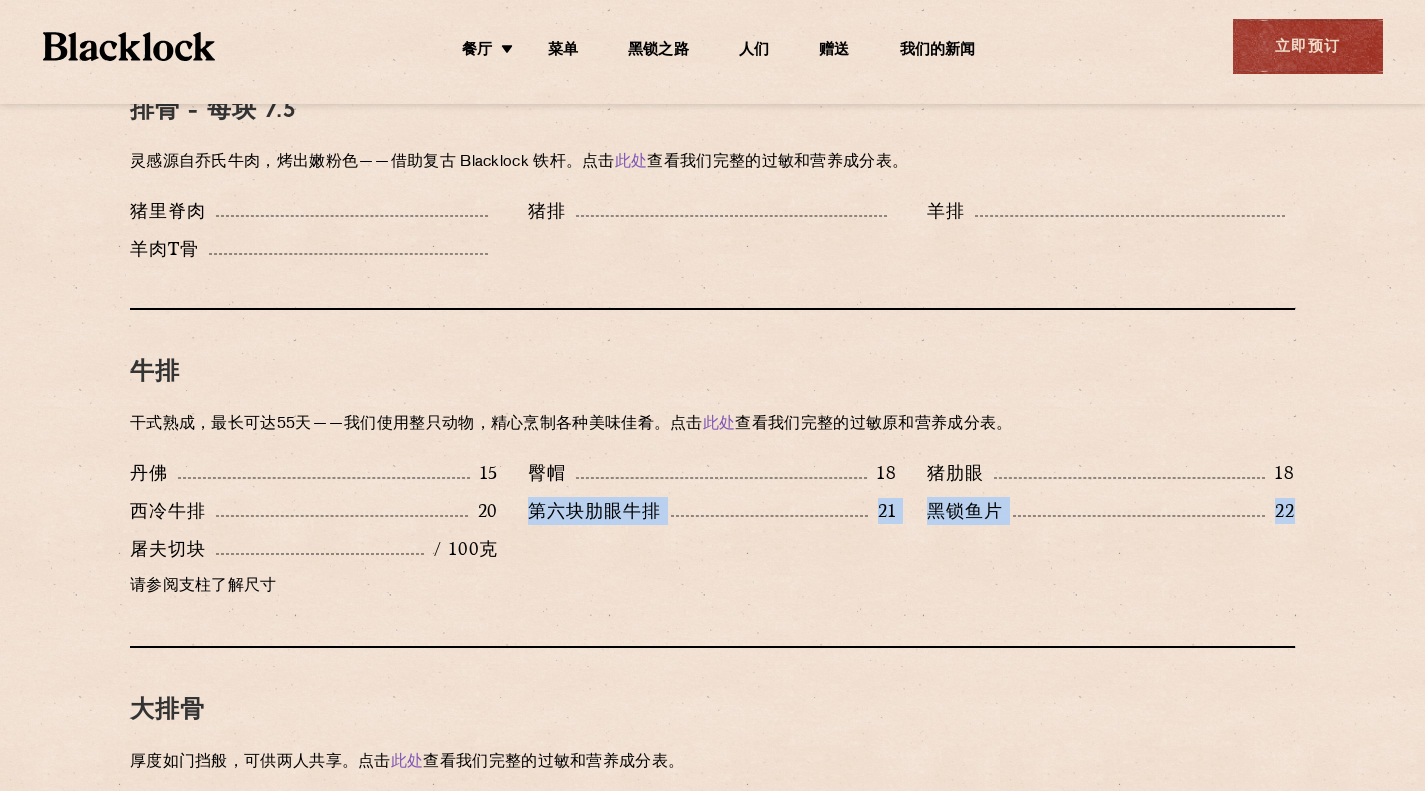 drag, startPoint x: 126, startPoint y: 545, endPoint x: 532, endPoint y: 544, distance: 406.00122 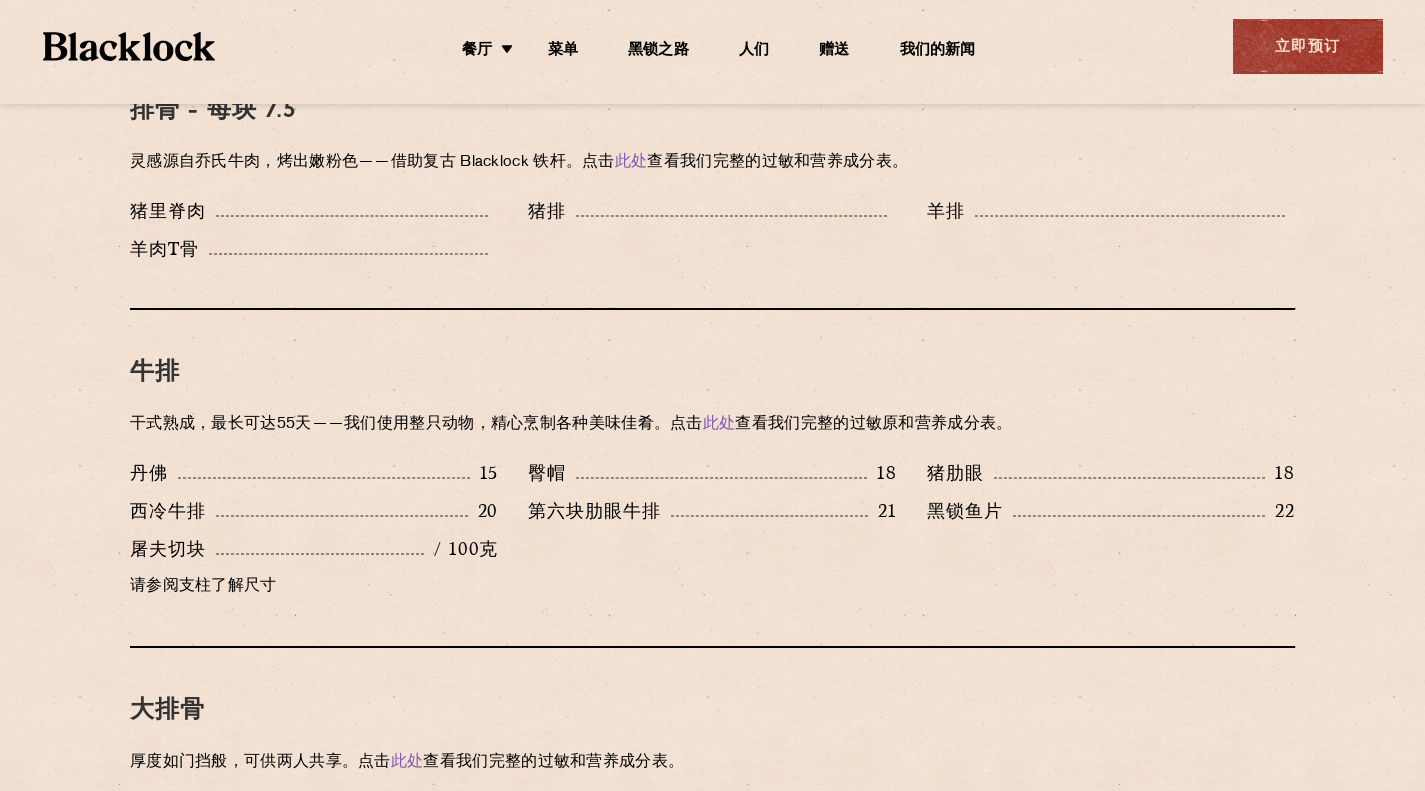 click on "丹佛 15 臀帽 18 猪肋眼 18 西冷牛排 20 第六块肋眼牛排 21 黑锁鱼片 22 屠夫切块 / 100克 请参阅支柱了解尺寸" at bounding box center [712, 535] 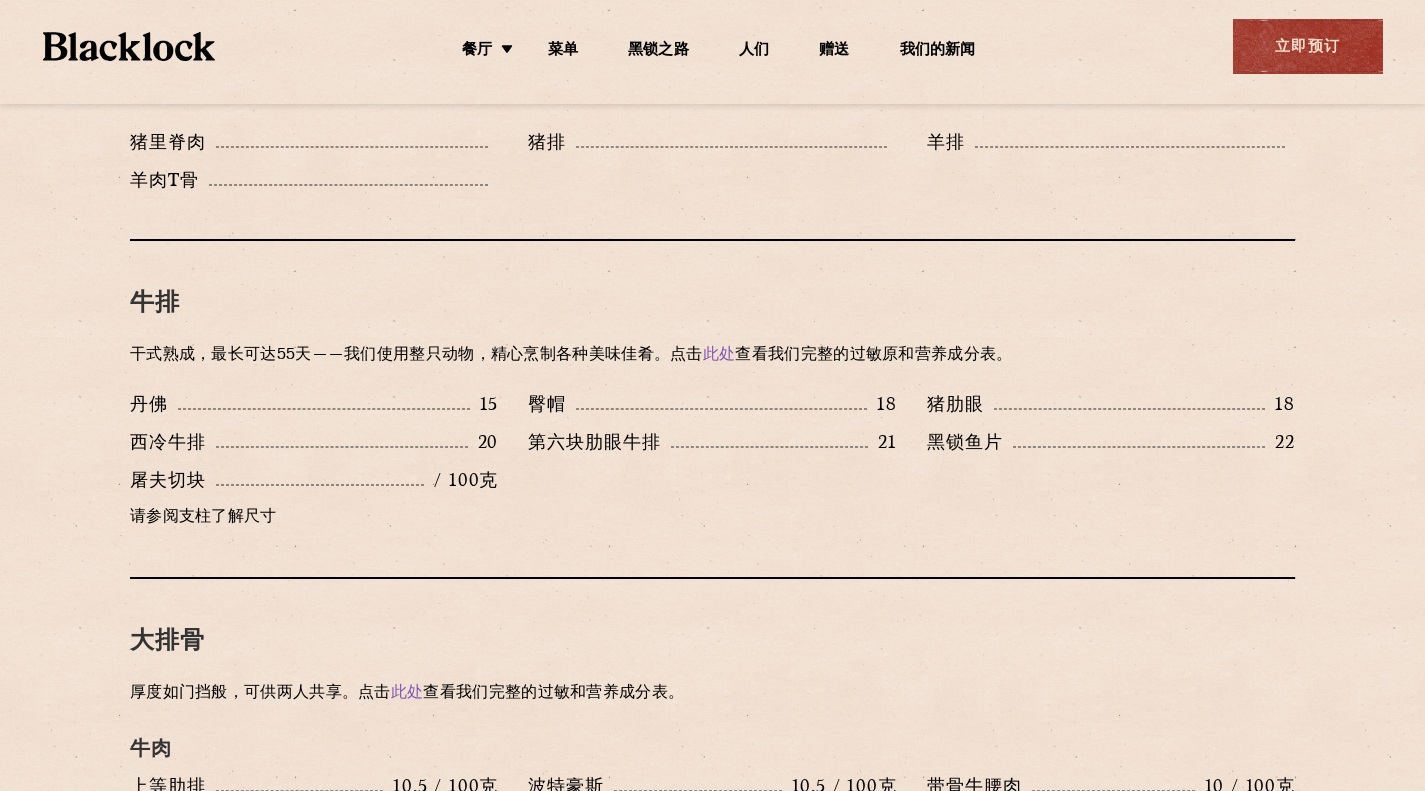 scroll, scrollTop: 1800, scrollLeft: 0, axis: vertical 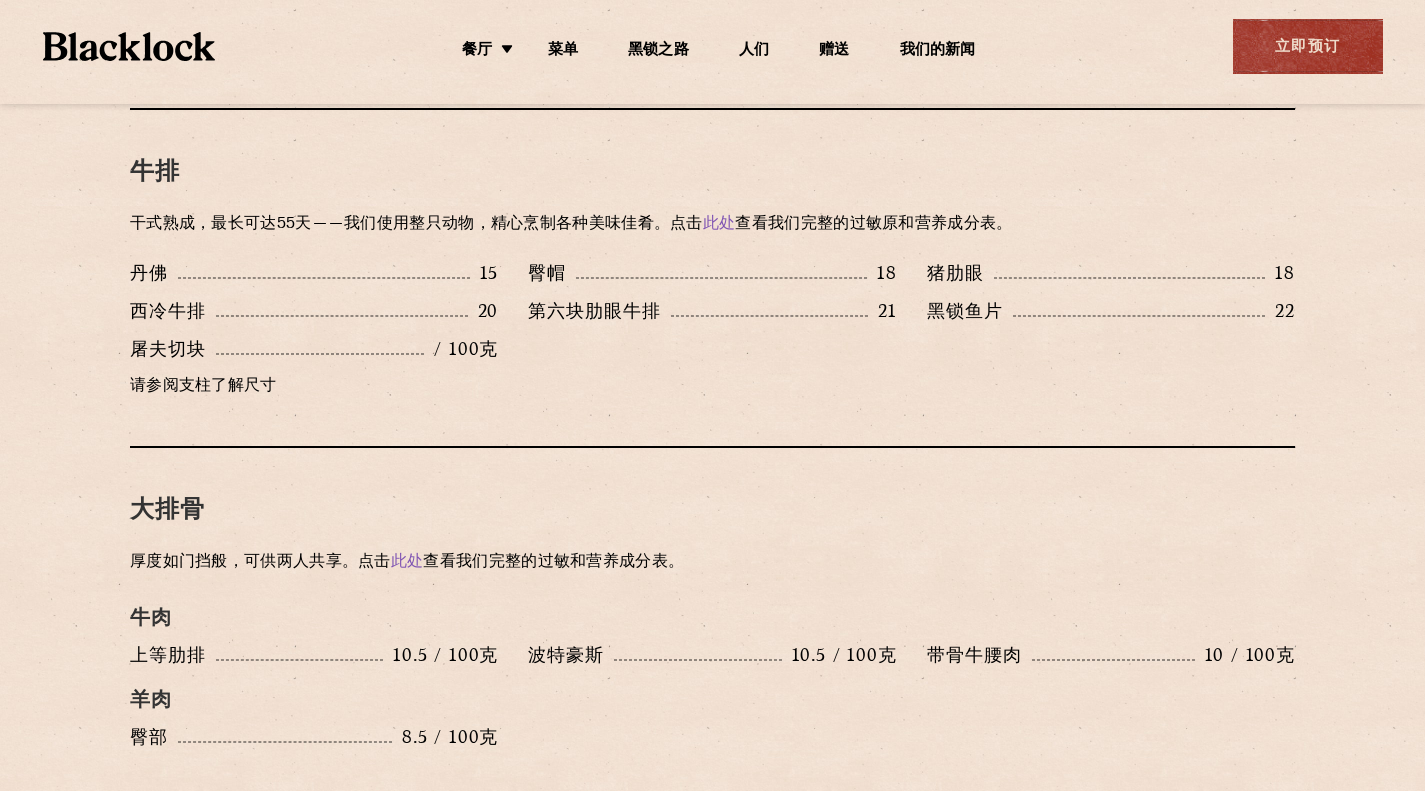 click on "请参阅支柱了解尺寸" at bounding box center (203, 386) 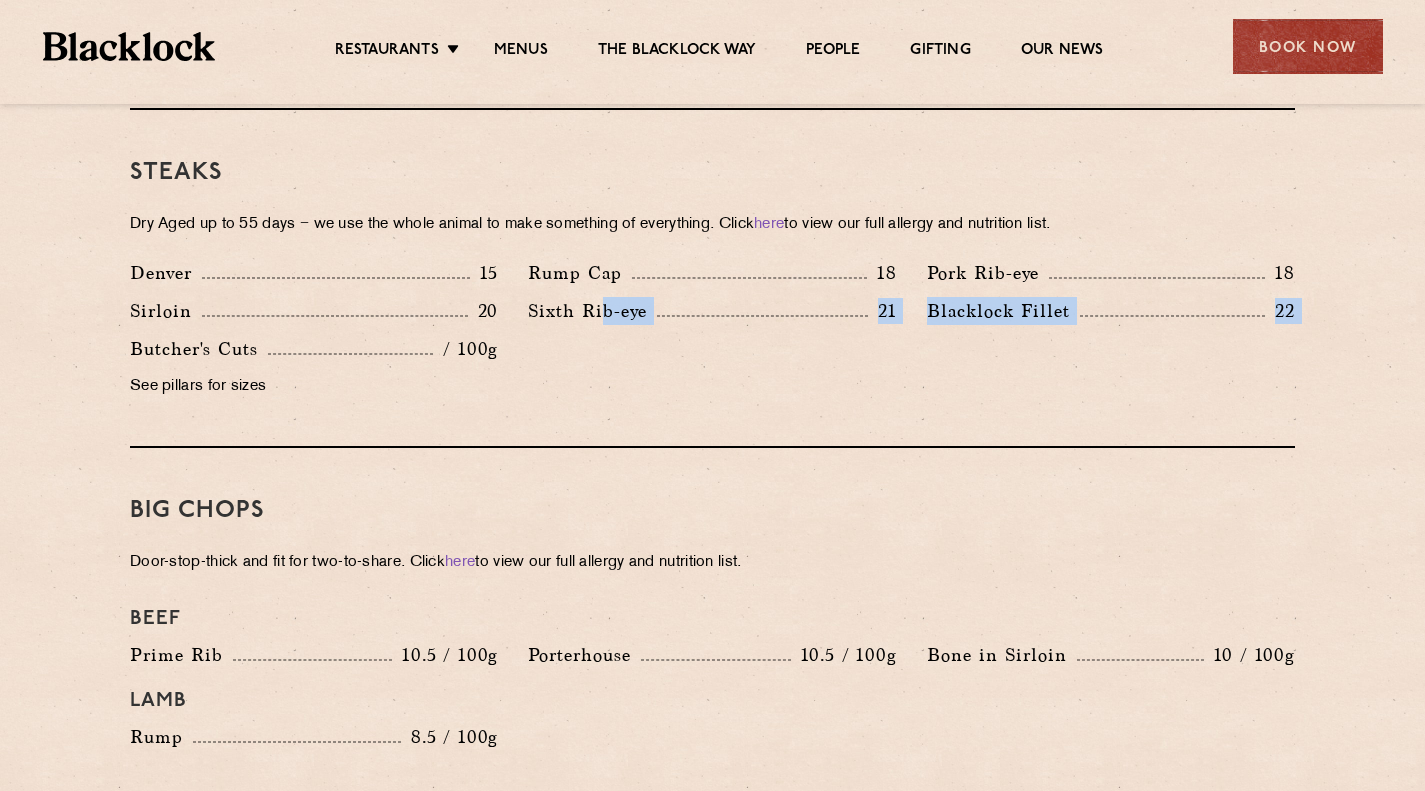 drag, startPoint x: 126, startPoint y: 348, endPoint x: 600, endPoint y: 349, distance: 474.00107 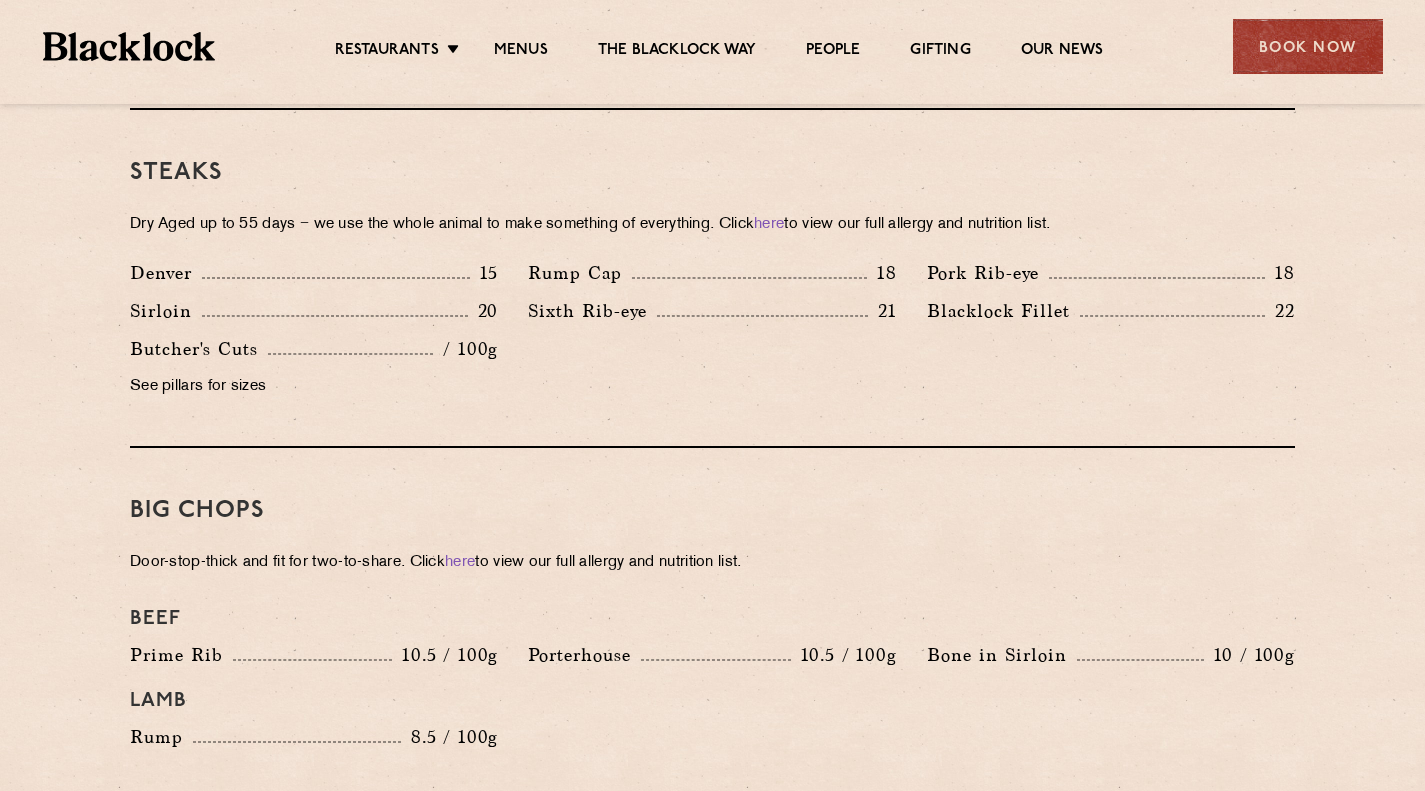 click on "Denver 15 Rump Cap 18 Pork Rib-eye 18 Sirloin 20 Sixth Rib-eye 21 Blacklock Fillet 22 Butcher's Cuts / 100g See pillars for sizes" at bounding box center [712, 335] 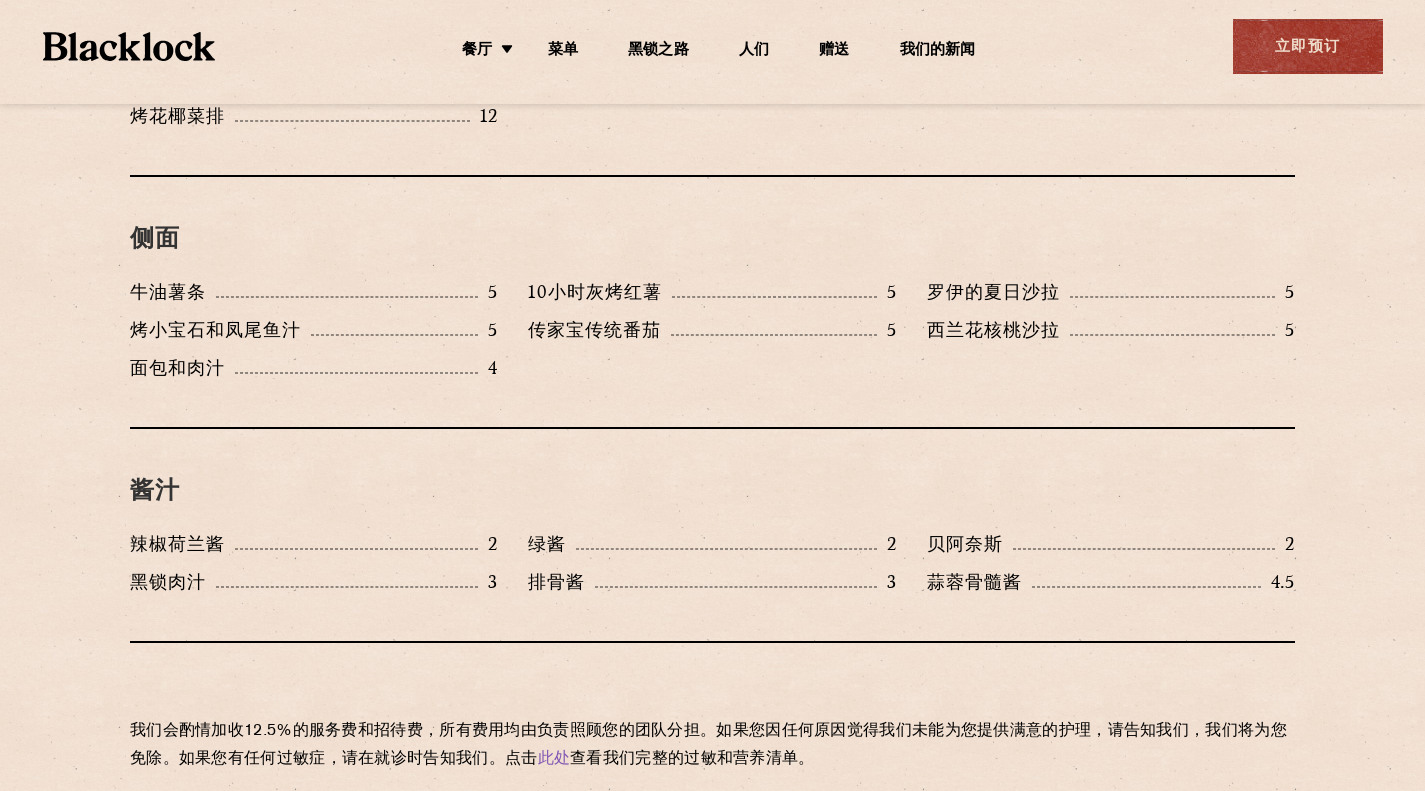 scroll, scrollTop: 2809, scrollLeft: 0, axis: vertical 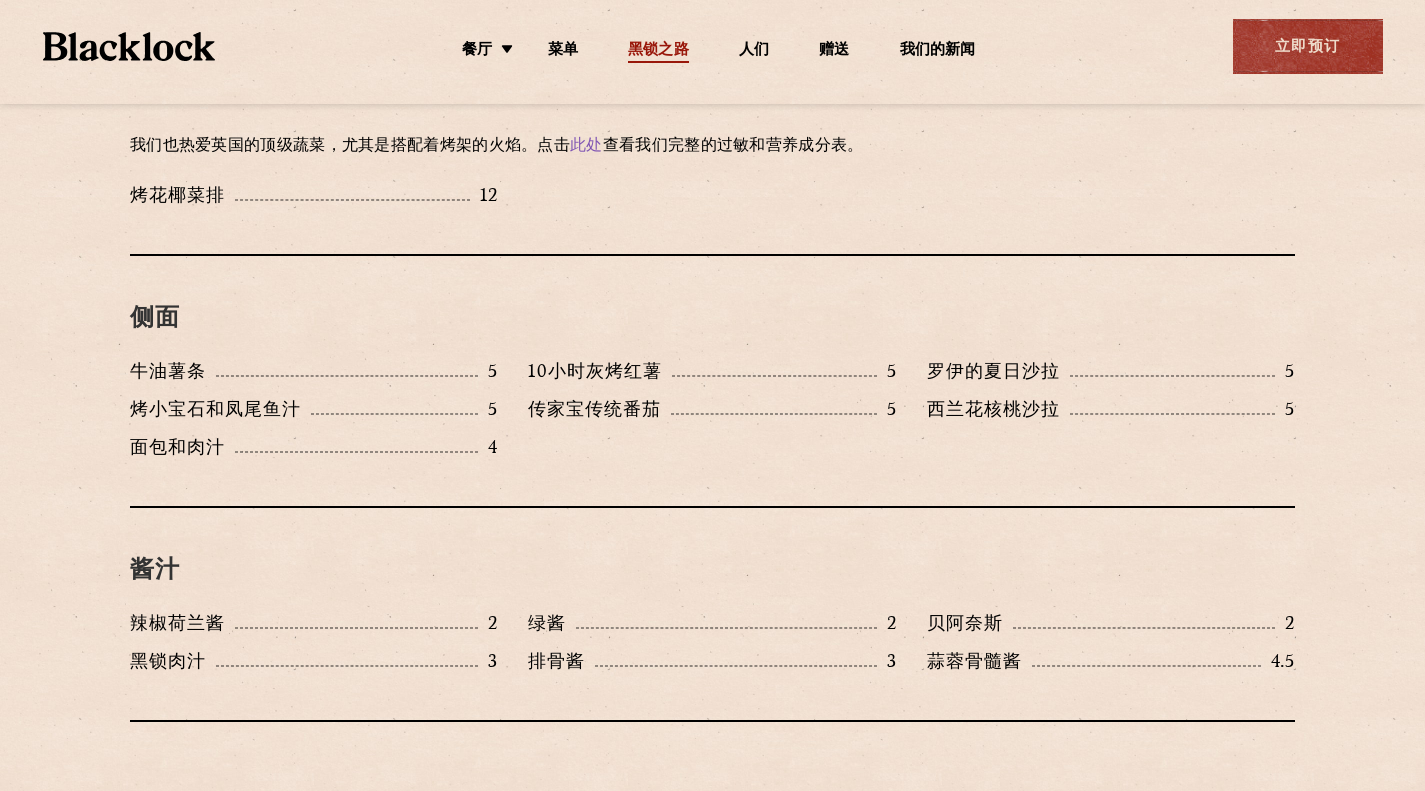 click on "黑锁之路" at bounding box center (658, 50) 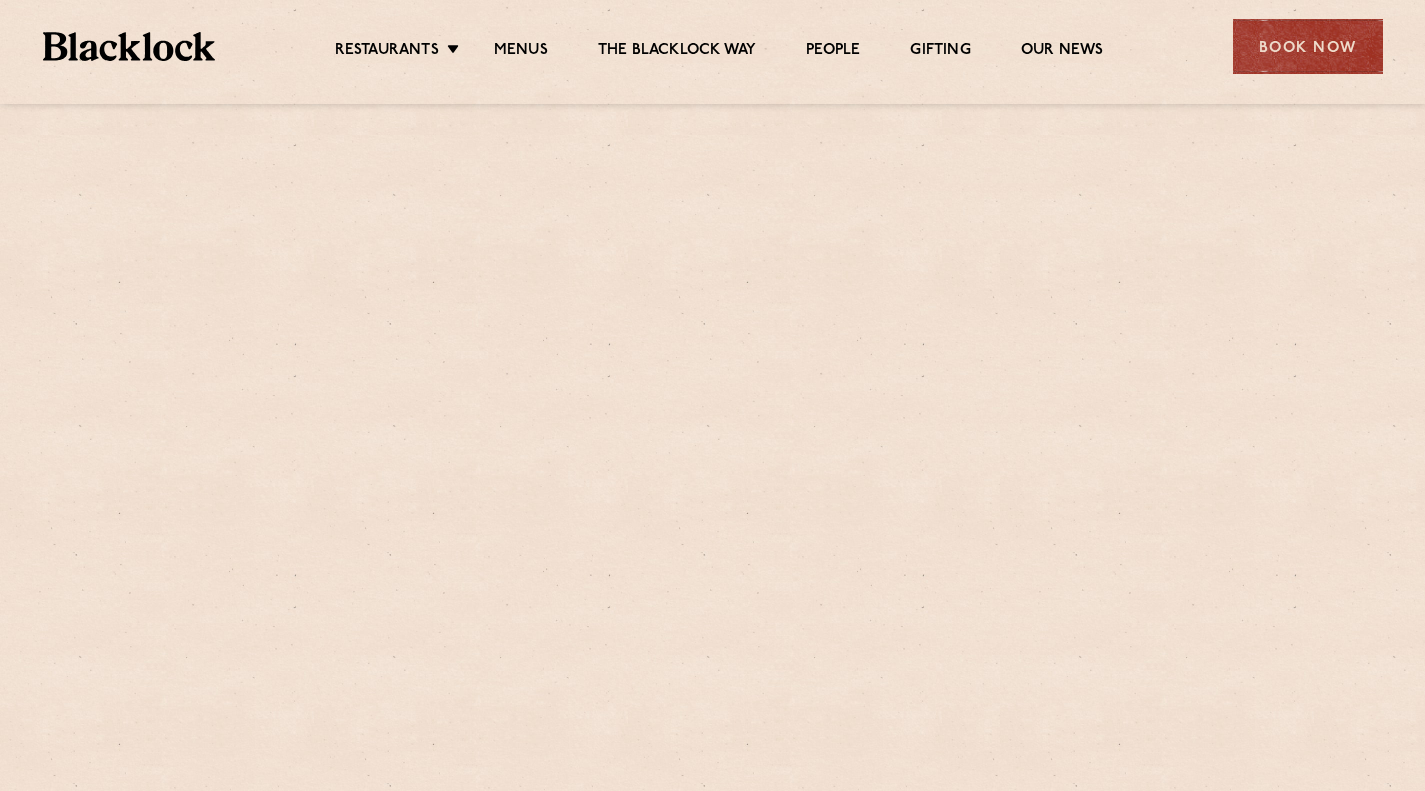 scroll, scrollTop: 0, scrollLeft: 0, axis: both 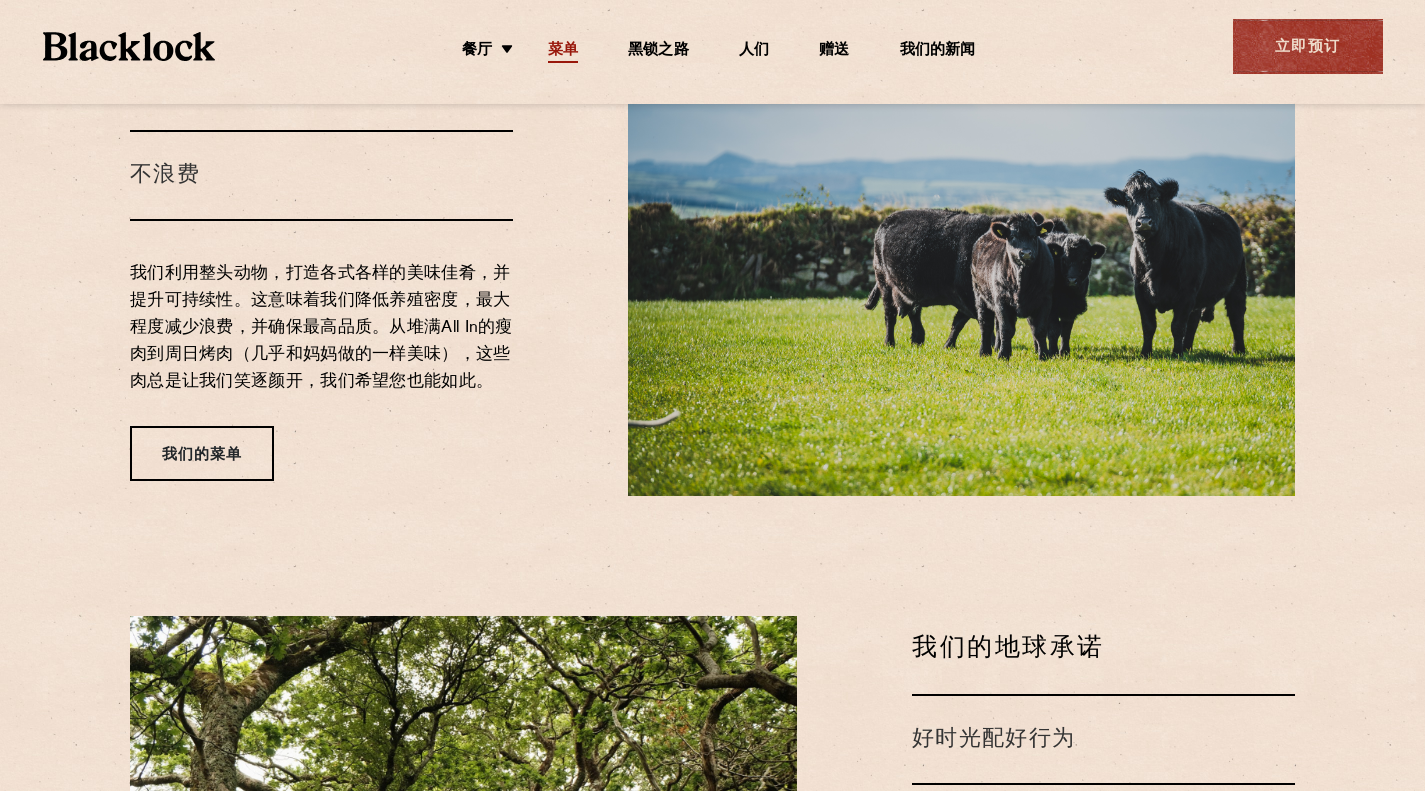 click on "菜单" at bounding box center (563, 50) 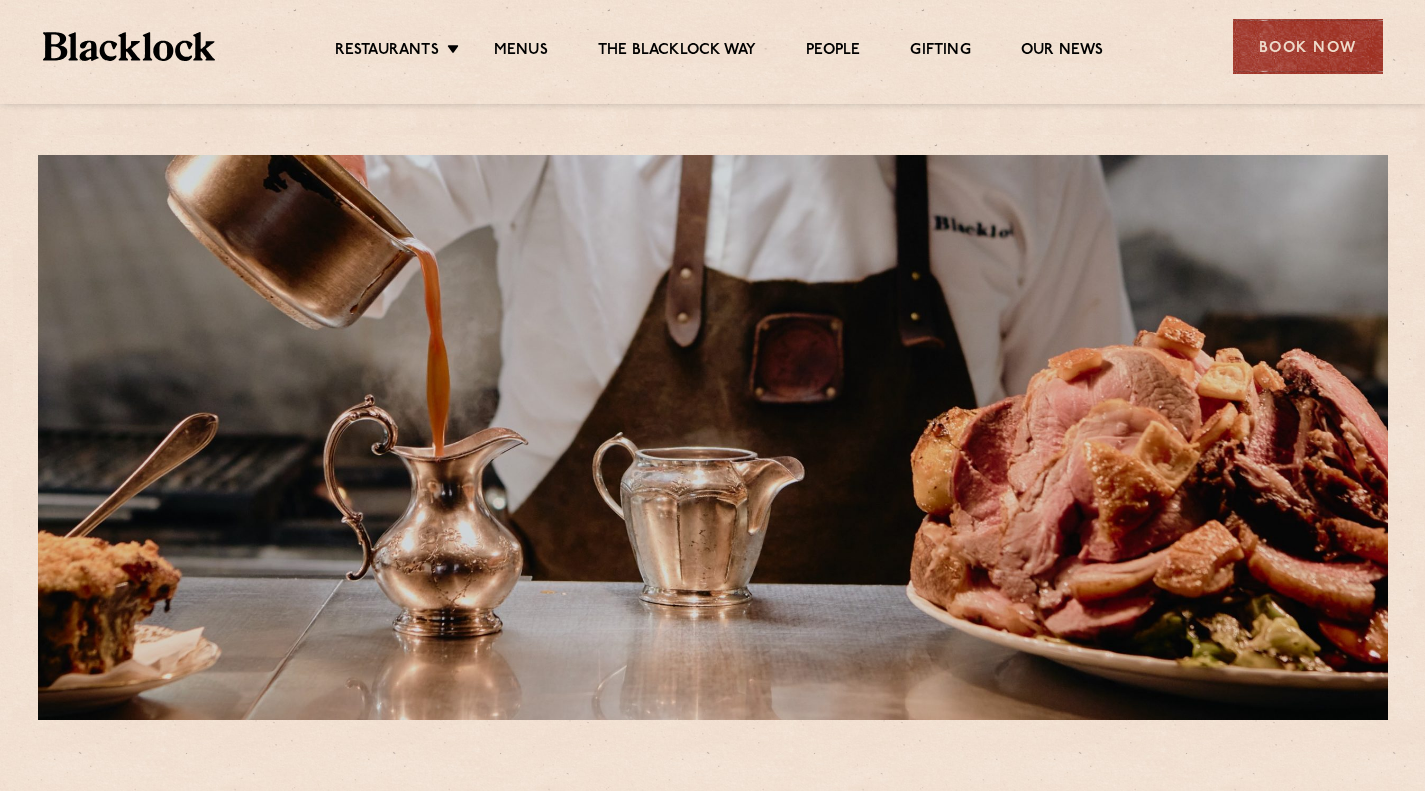 scroll, scrollTop: 0, scrollLeft: 0, axis: both 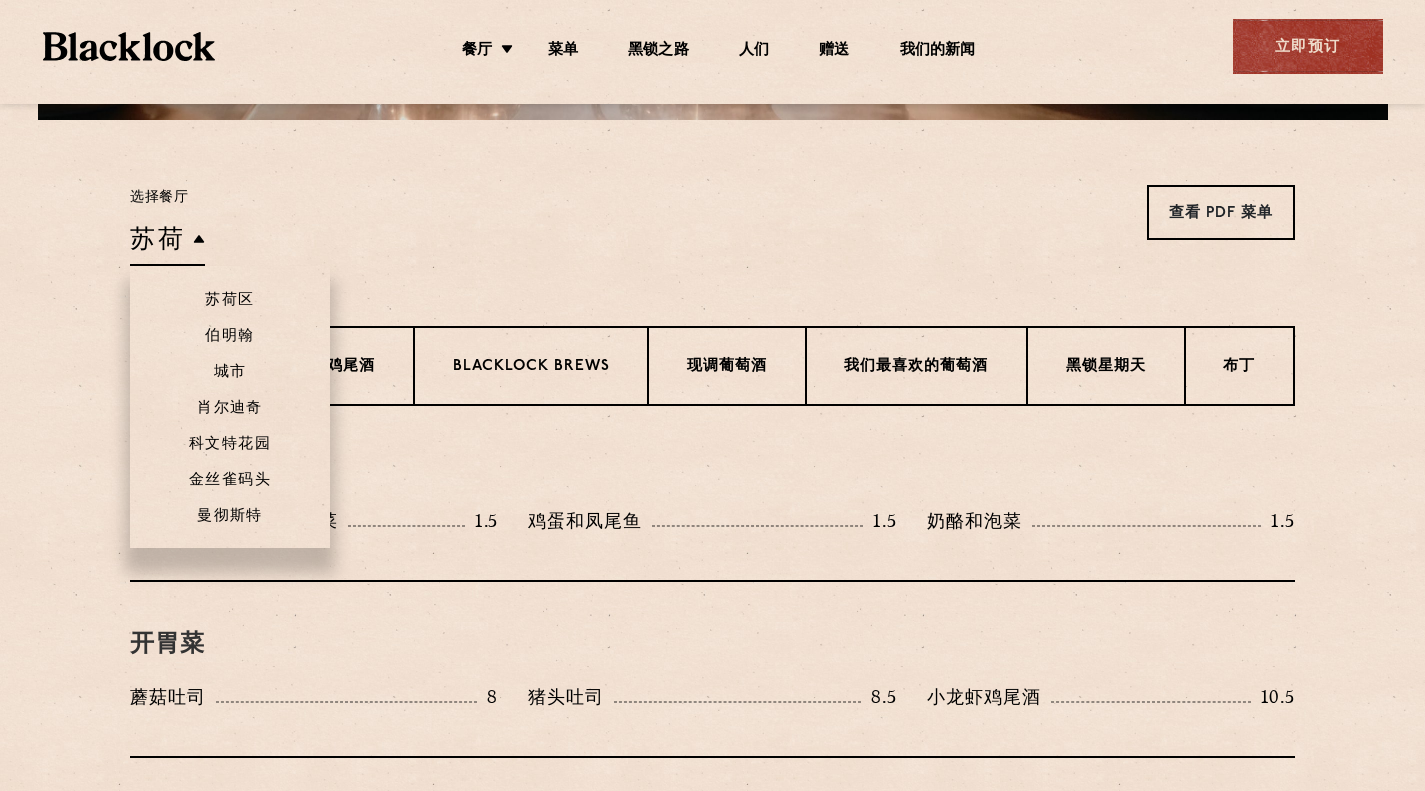 click on "科文特花园" at bounding box center [230, 443] 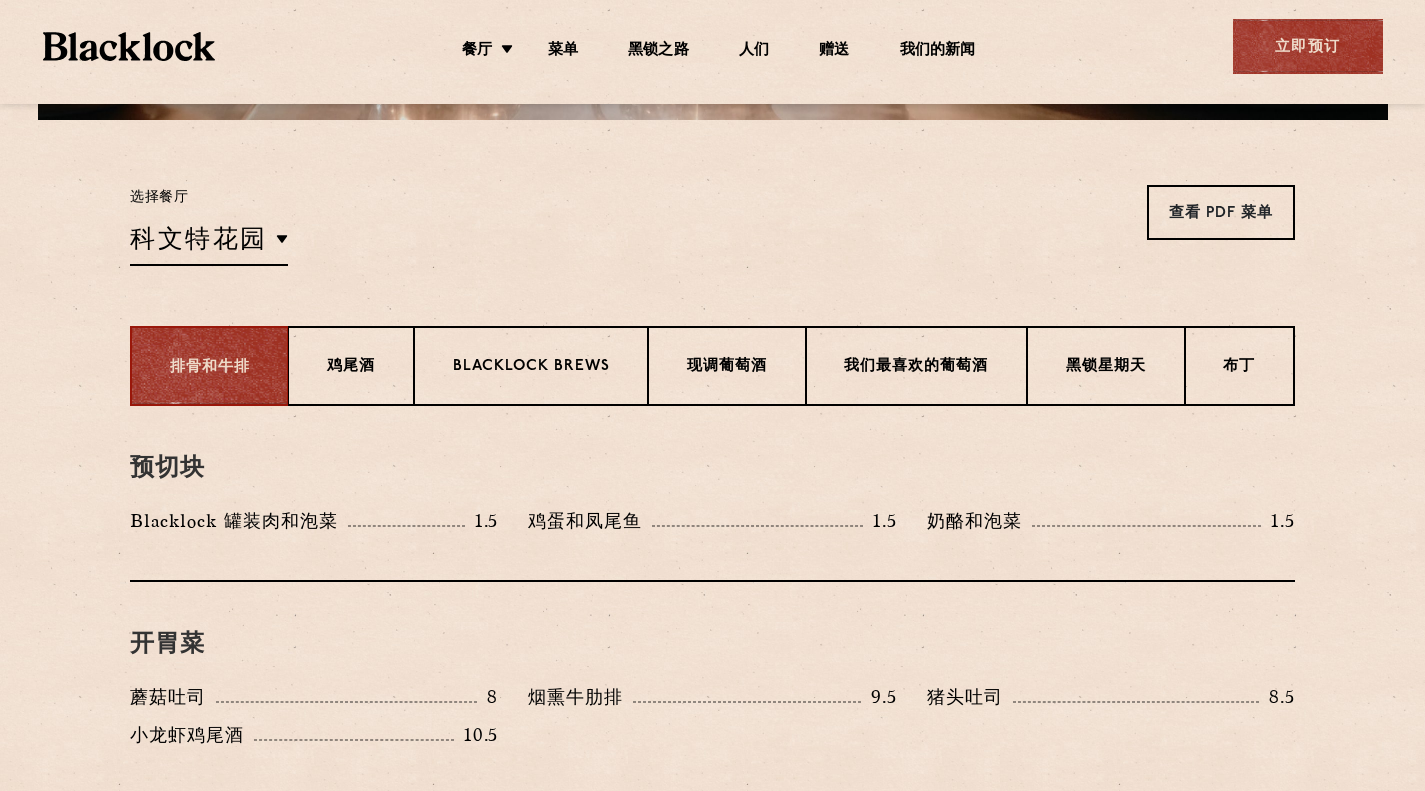 click on "选择餐厅 [DISTRICT] [DISTRICT] [CITY] [DISTRICT] [DISTRICT] [CITY] [DISTRICT] [DISTRICT] [DISTRICT] [DISTRICT] [DISTRICT]   查看 PDF 菜单   查看 PDF 菜单   查看 PDF 菜单   查看 PDF 菜单   查看 PDF 菜单   查看 PDF 菜单   查看 PDF 菜单" at bounding box center [712, 225] 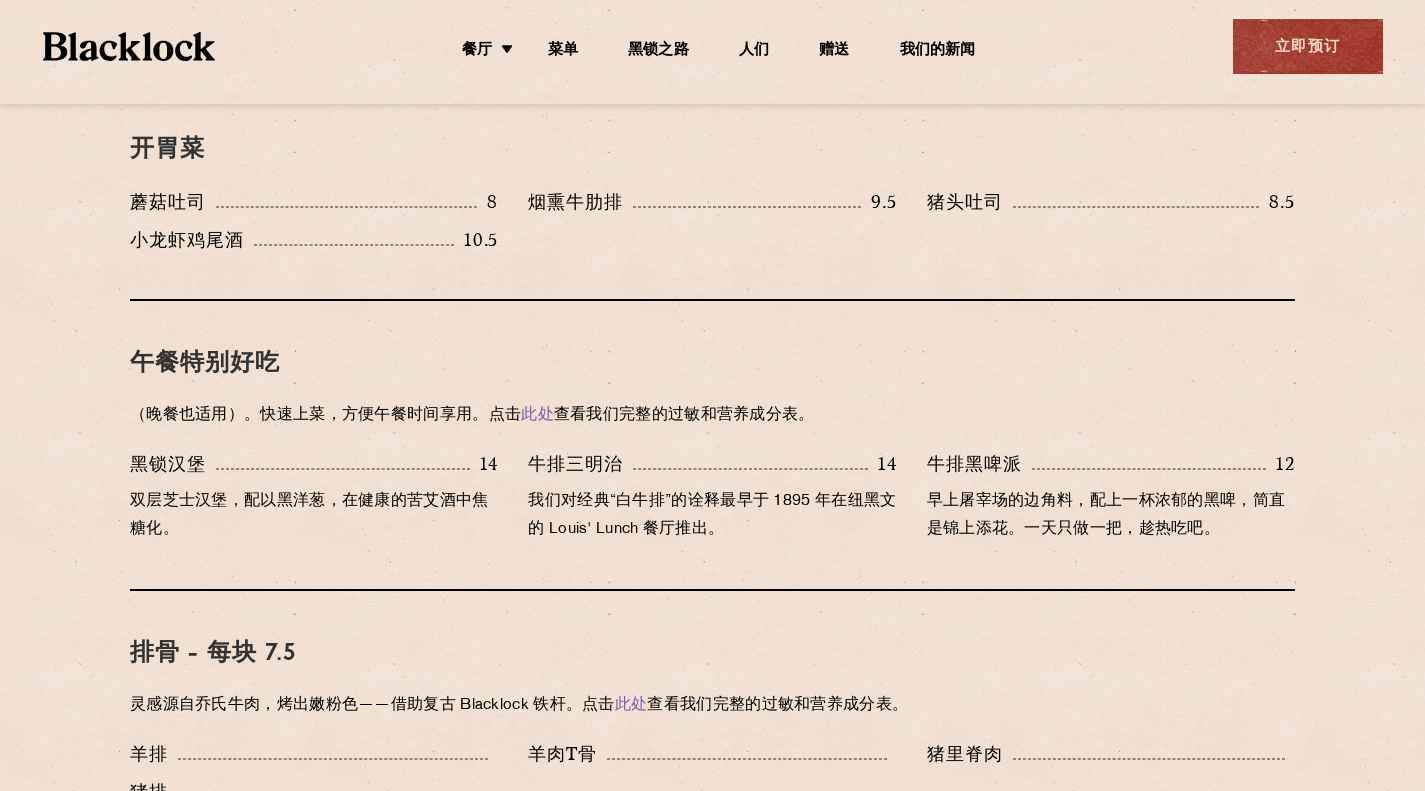 scroll, scrollTop: 1100, scrollLeft: 0, axis: vertical 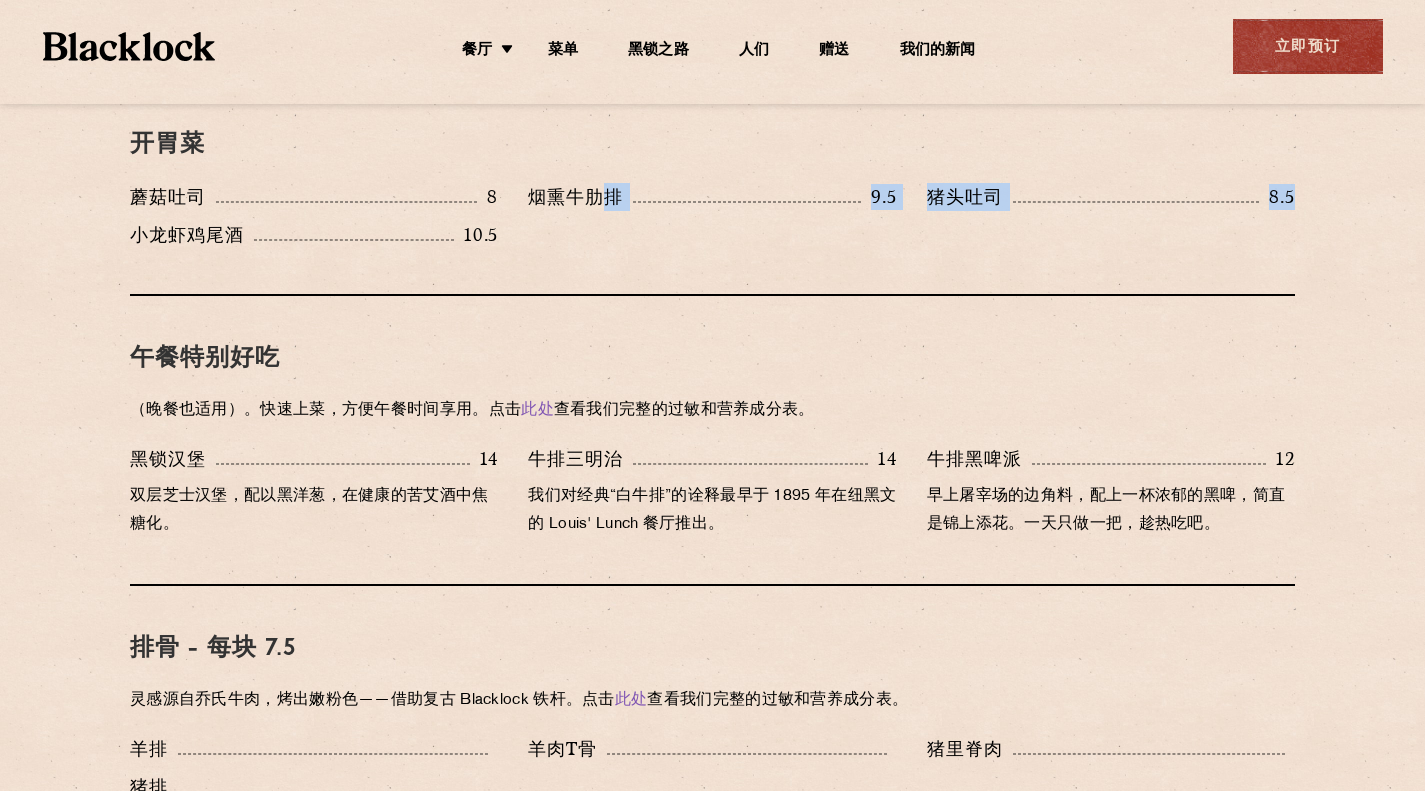drag, startPoint x: 135, startPoint y: 230, endPoint x: 718, endPoint y: 287, distance: 585.77985 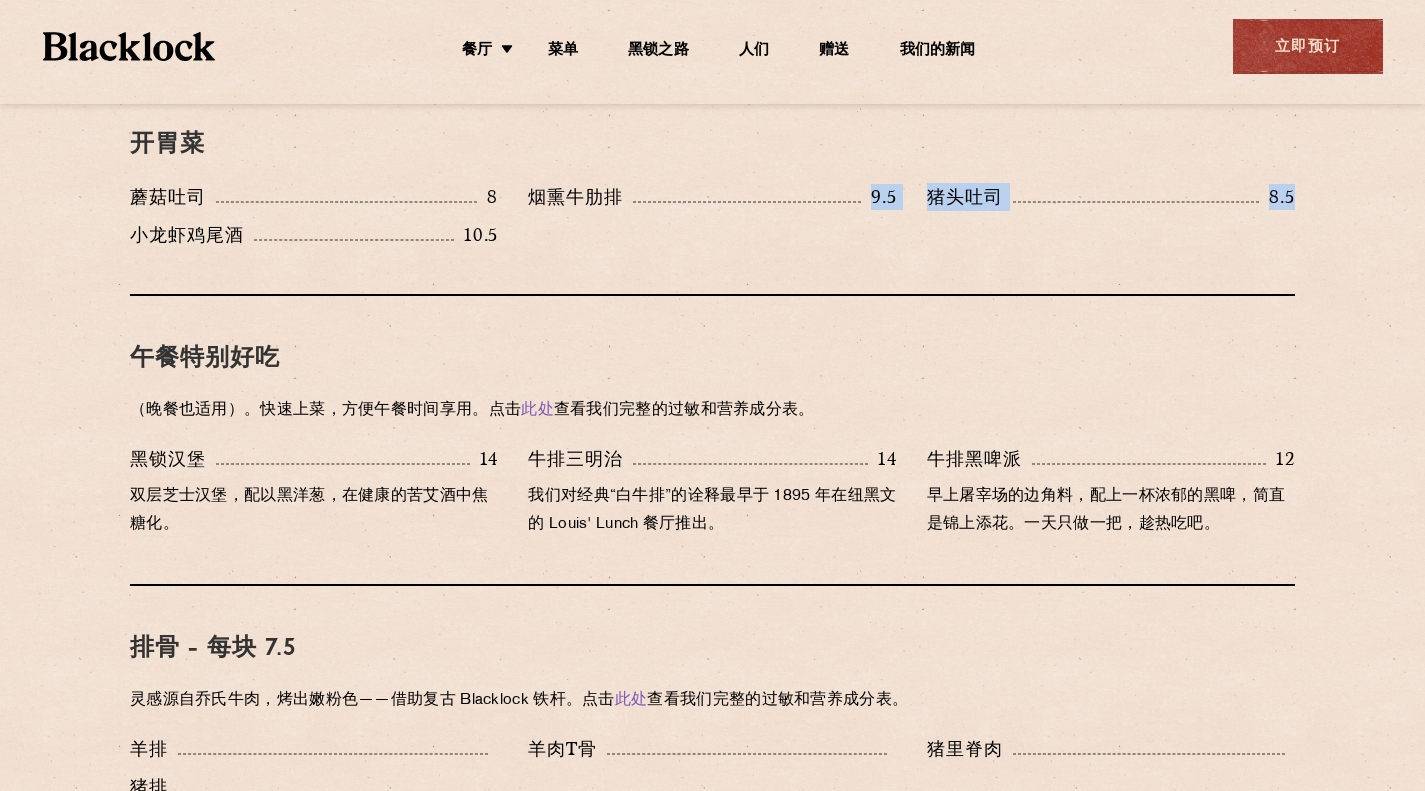 click on "开胃菜
蘑菇吐司
8
烟熏牛肋排
9.5
猪头吐司
8.5
10.5" at bounding box center [712, 189] 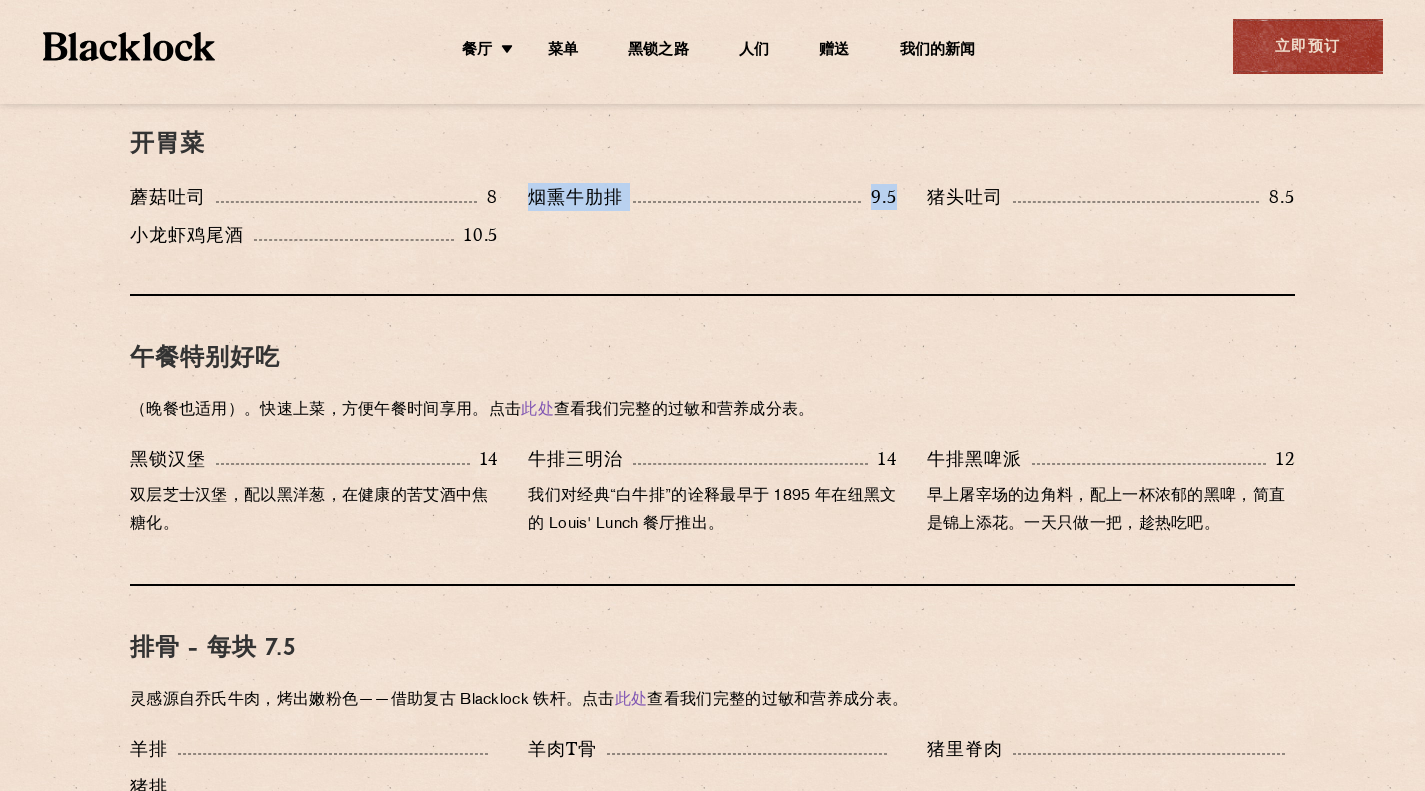 drag, startPoint x: 514, startPoint y: 194, endPoint x: 906, endPoint y: 204, distance: 392.12753 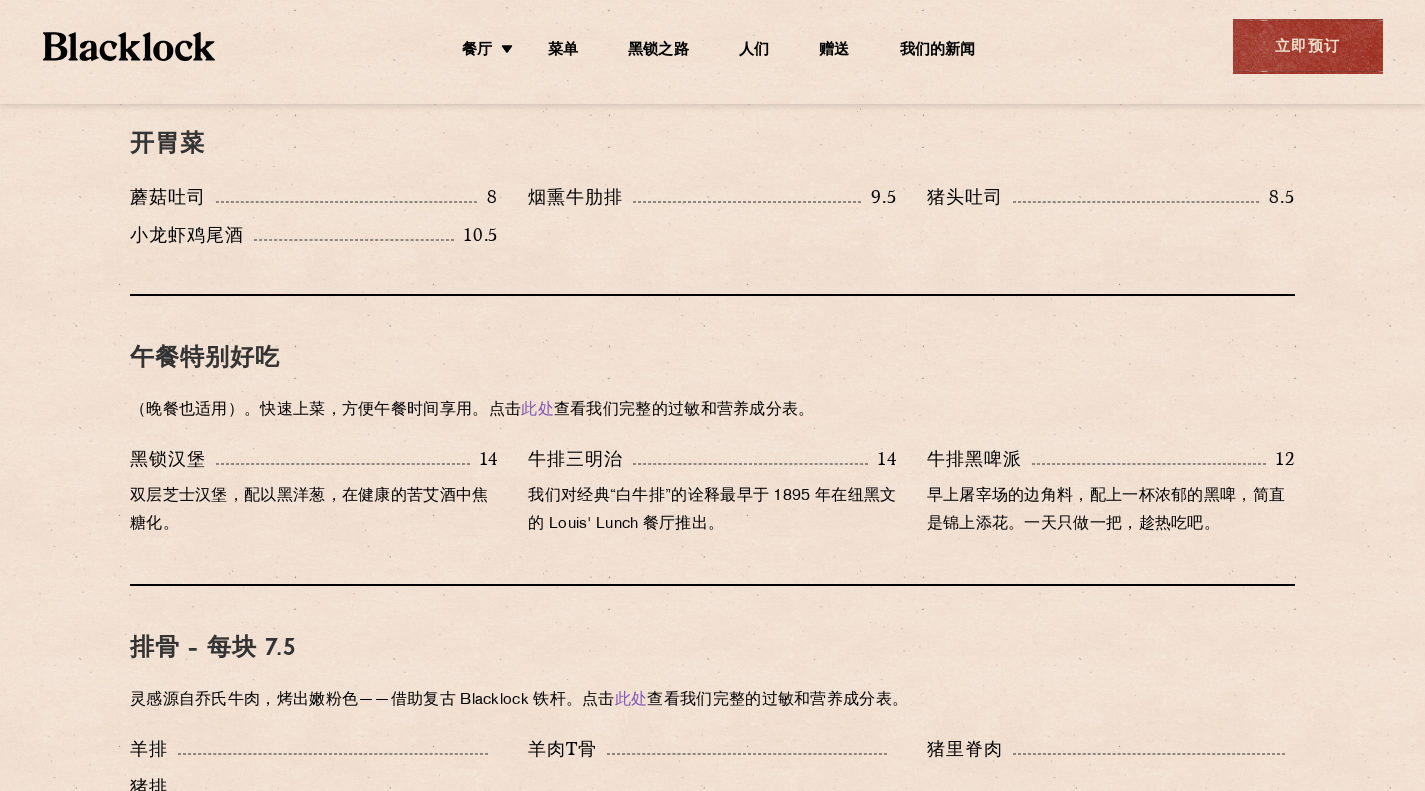 click on "午餐特别好吃" at bounding box center [712, 359] 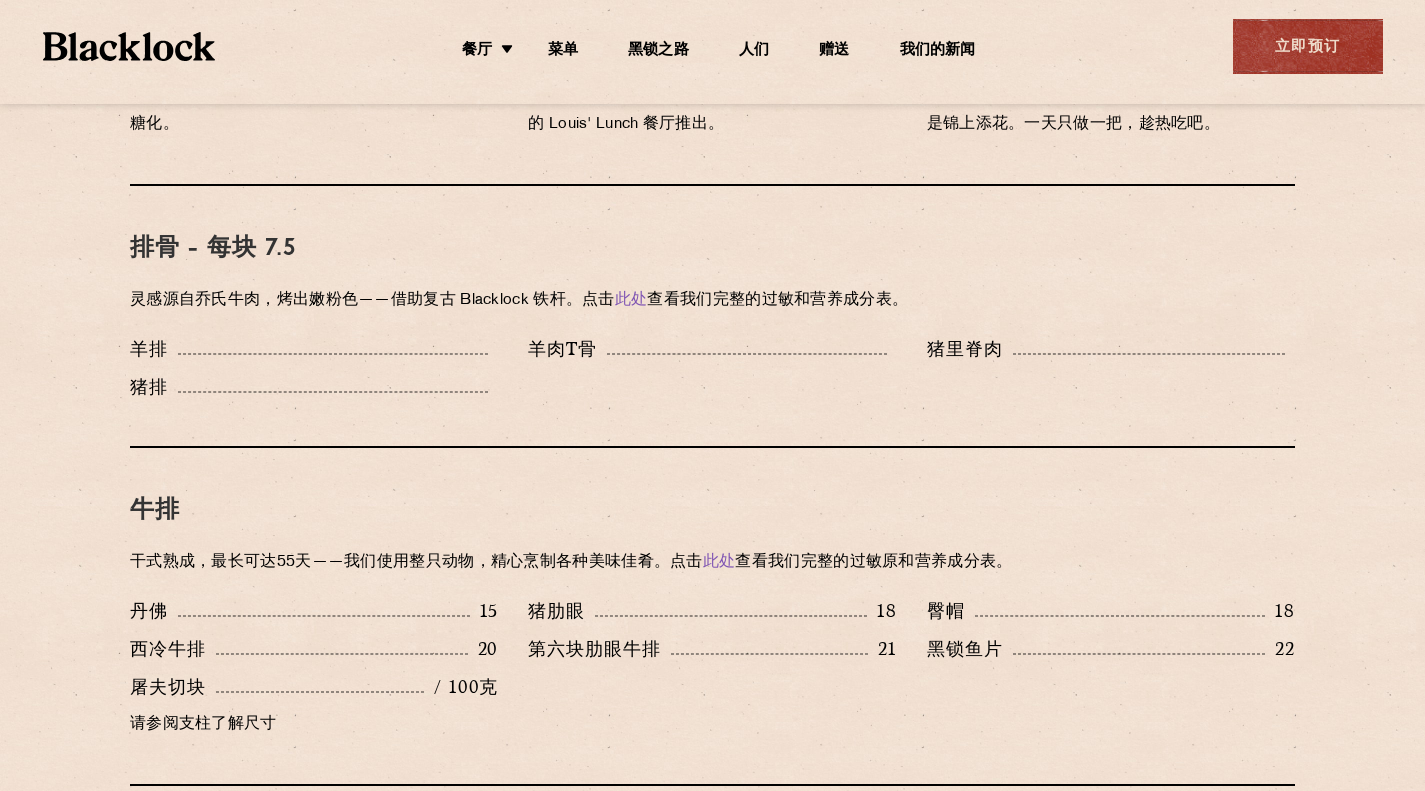 scroll, scrollTop: 1600, scrollLeft: 0, axis: vertical 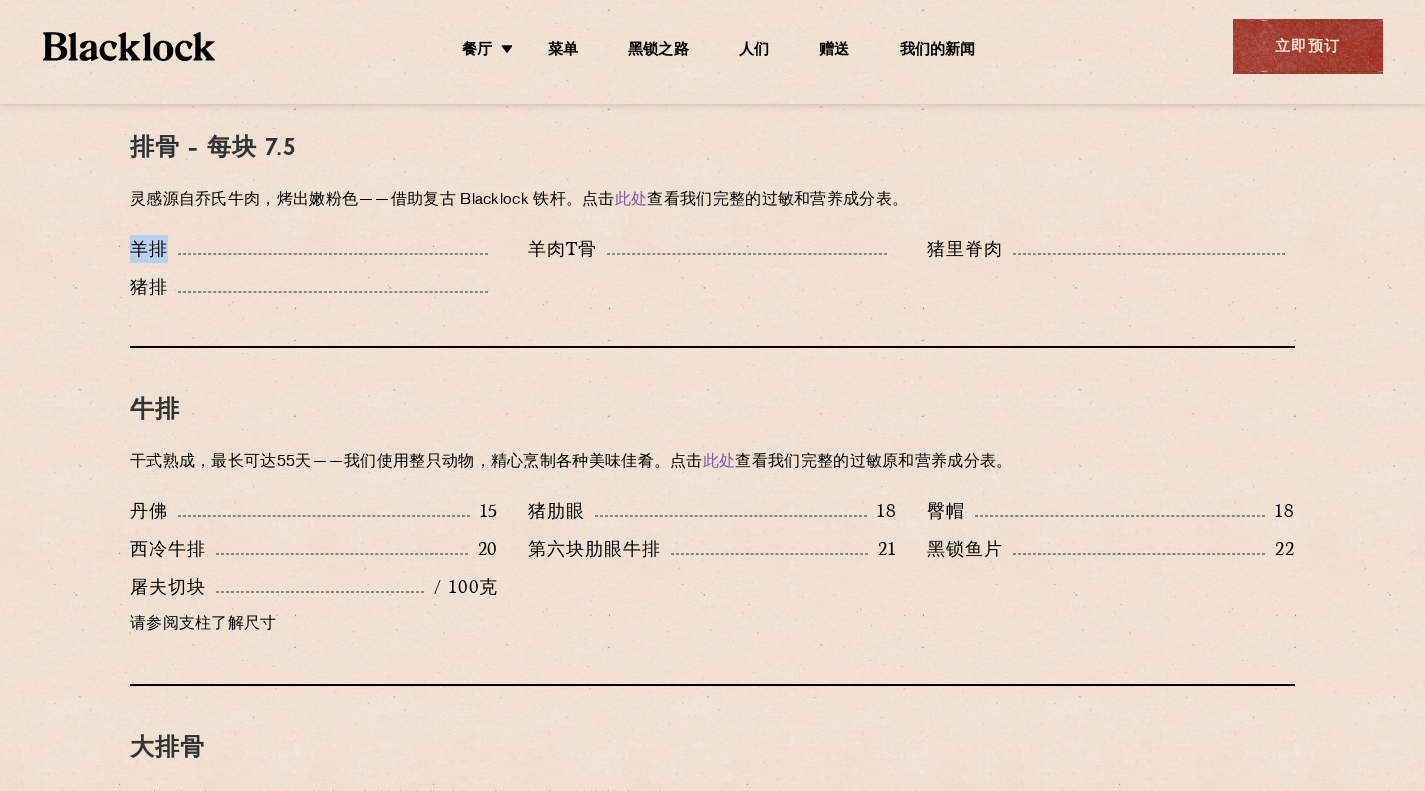 drag, startPoint x: 126, startPoint y: 246, endPoint x: 403, endPoint y: 275, distance: 278.51392 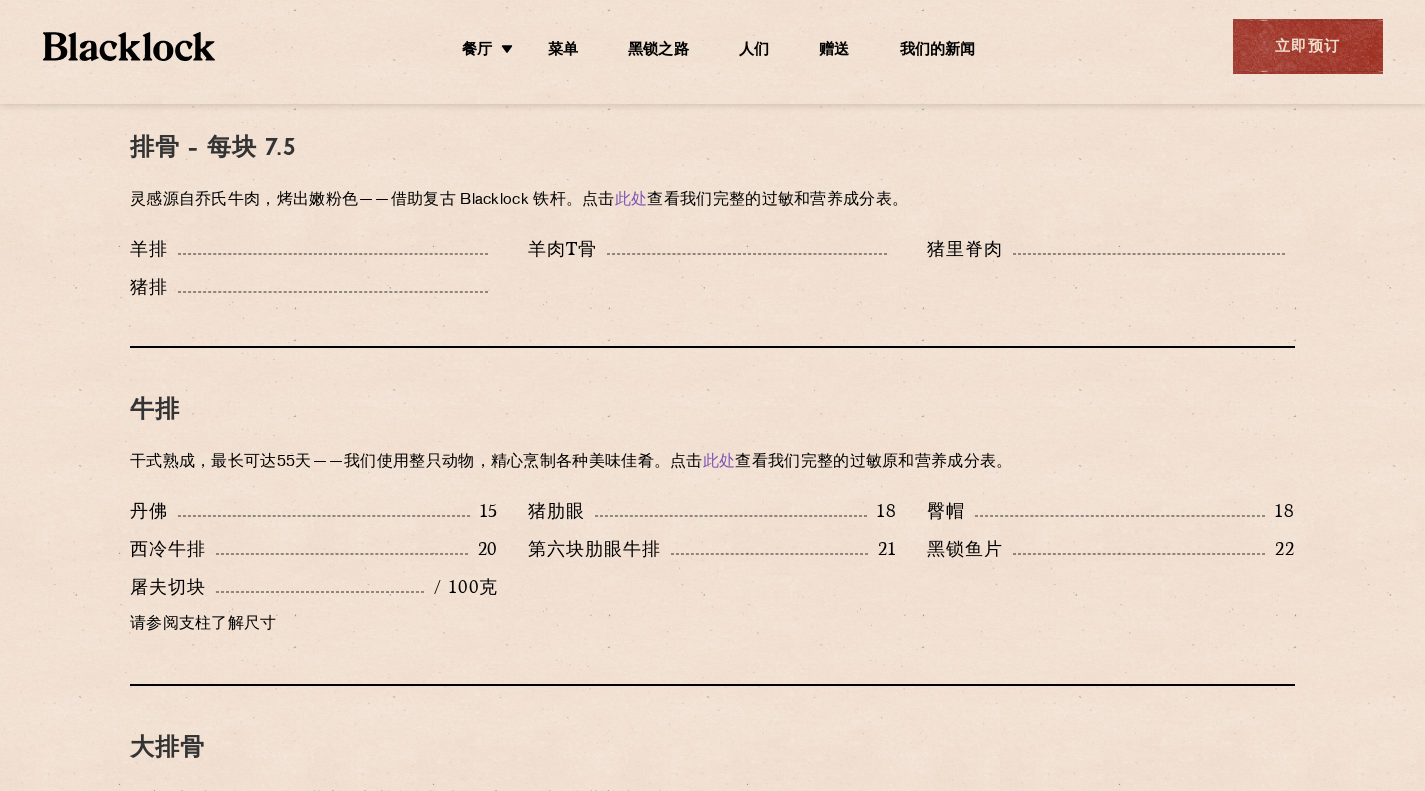 click on "牛排
干式熟成，最长可达55天——我们使用整只动物，精心烹制各种美味佳肴。点击 此处 查看我们完整的过敏原和营养成分表。
丹佛
15
猪肋眼
18
臀帽
18
20 21" at bounding box center [712, 517] 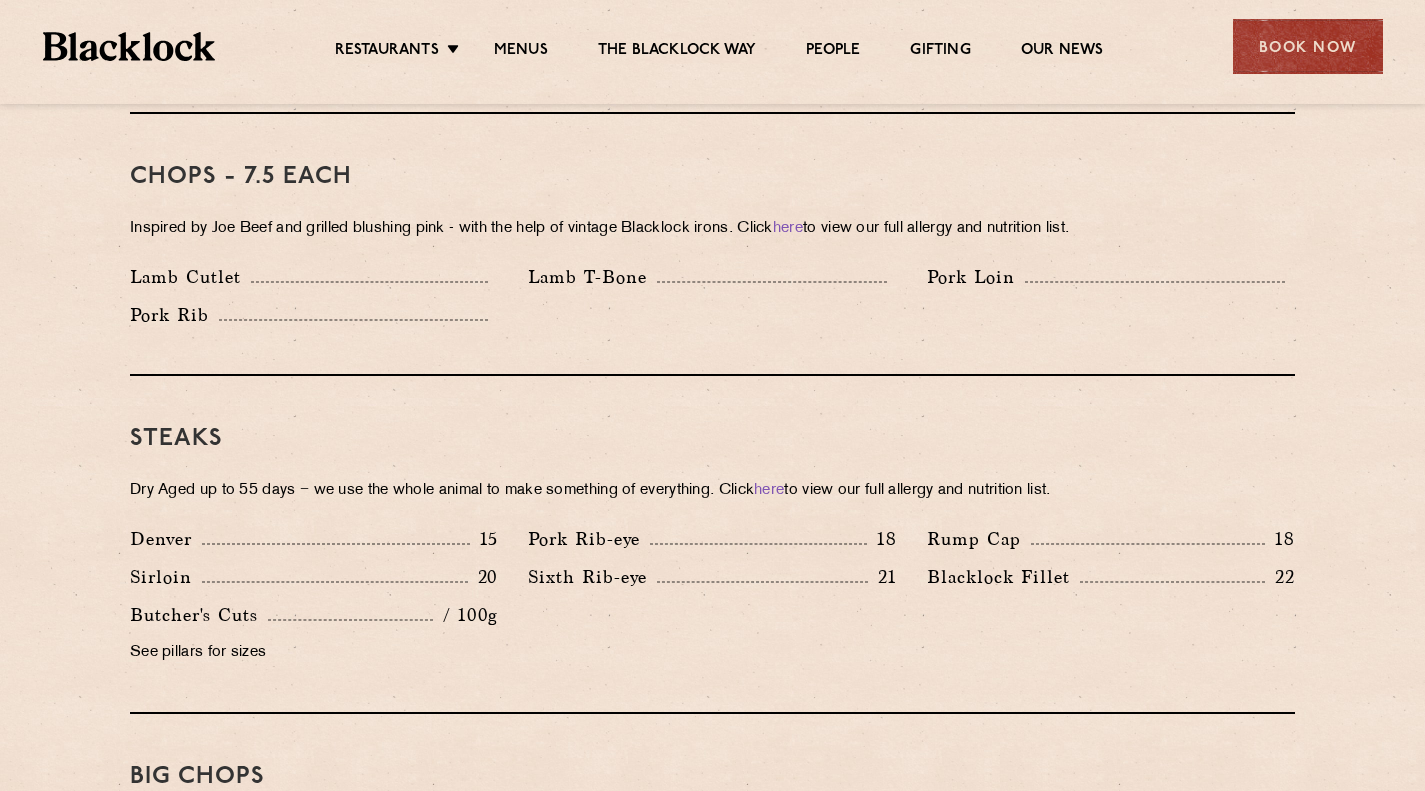 scroll, scrollTop: 1300, scrollLeft: 0, axis: vertical 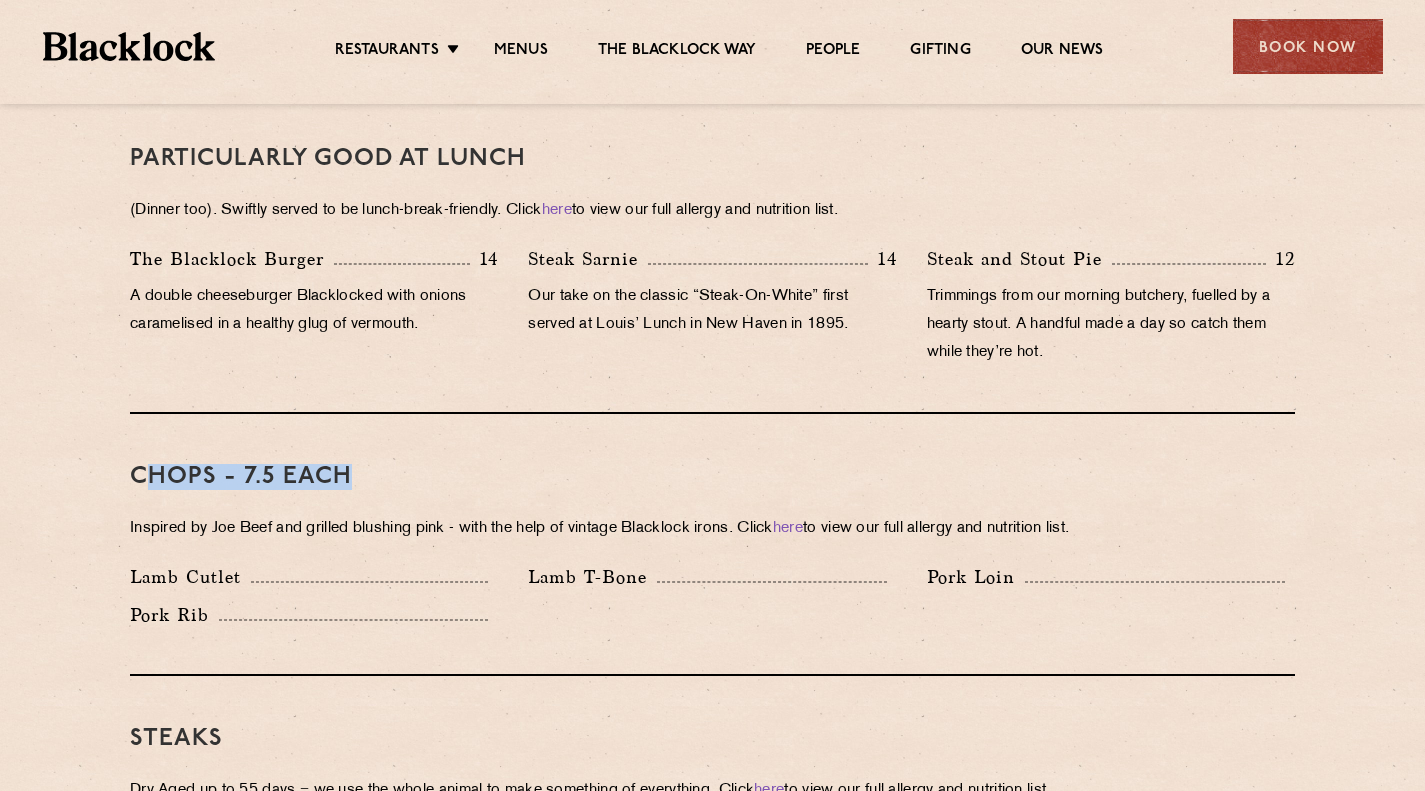 drag, startPoint x: 150, startPoint y: 474, endPoint x: 469, endPoint y: 475, distance: 319.00156 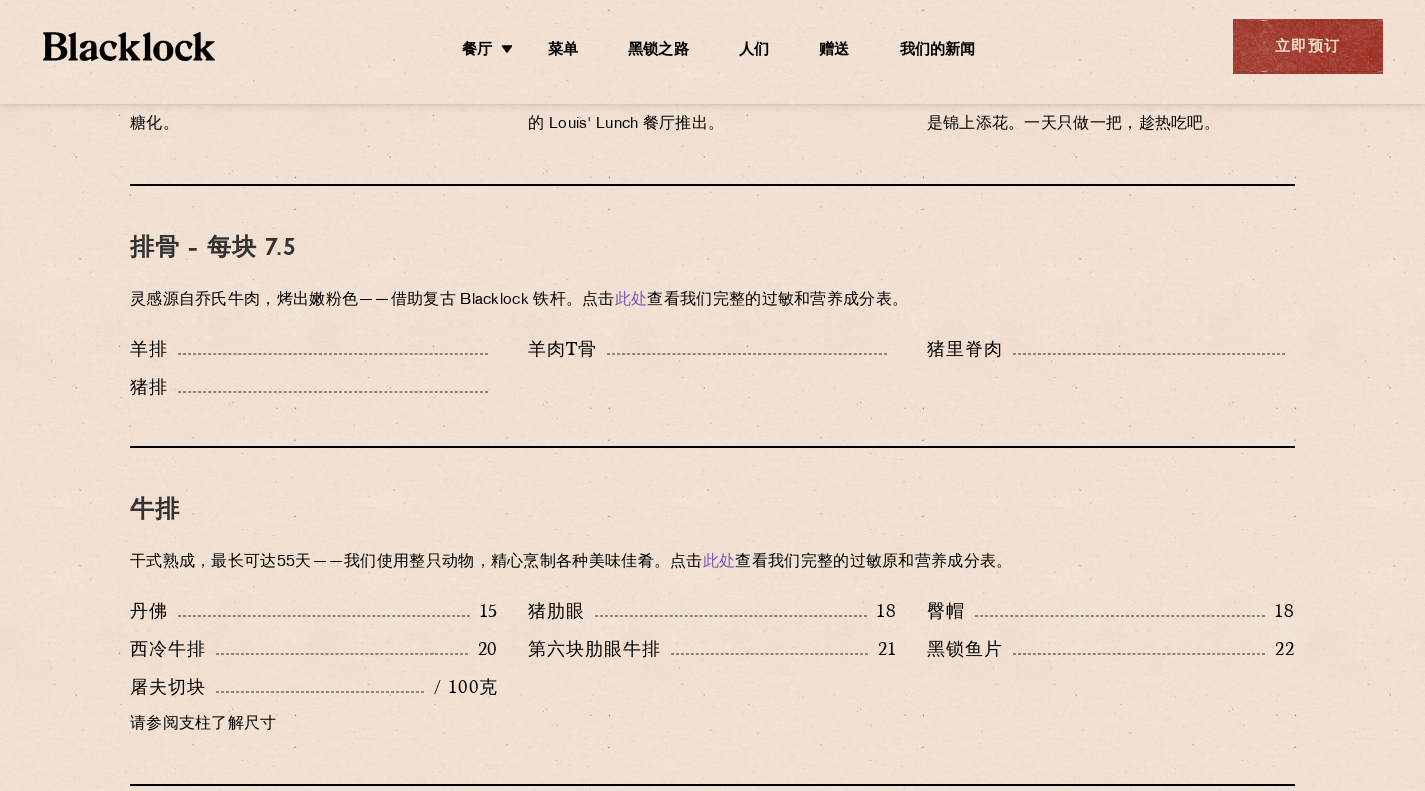 scroll, scrollTop: 1700, scrollLeft: 0, axis: vertical 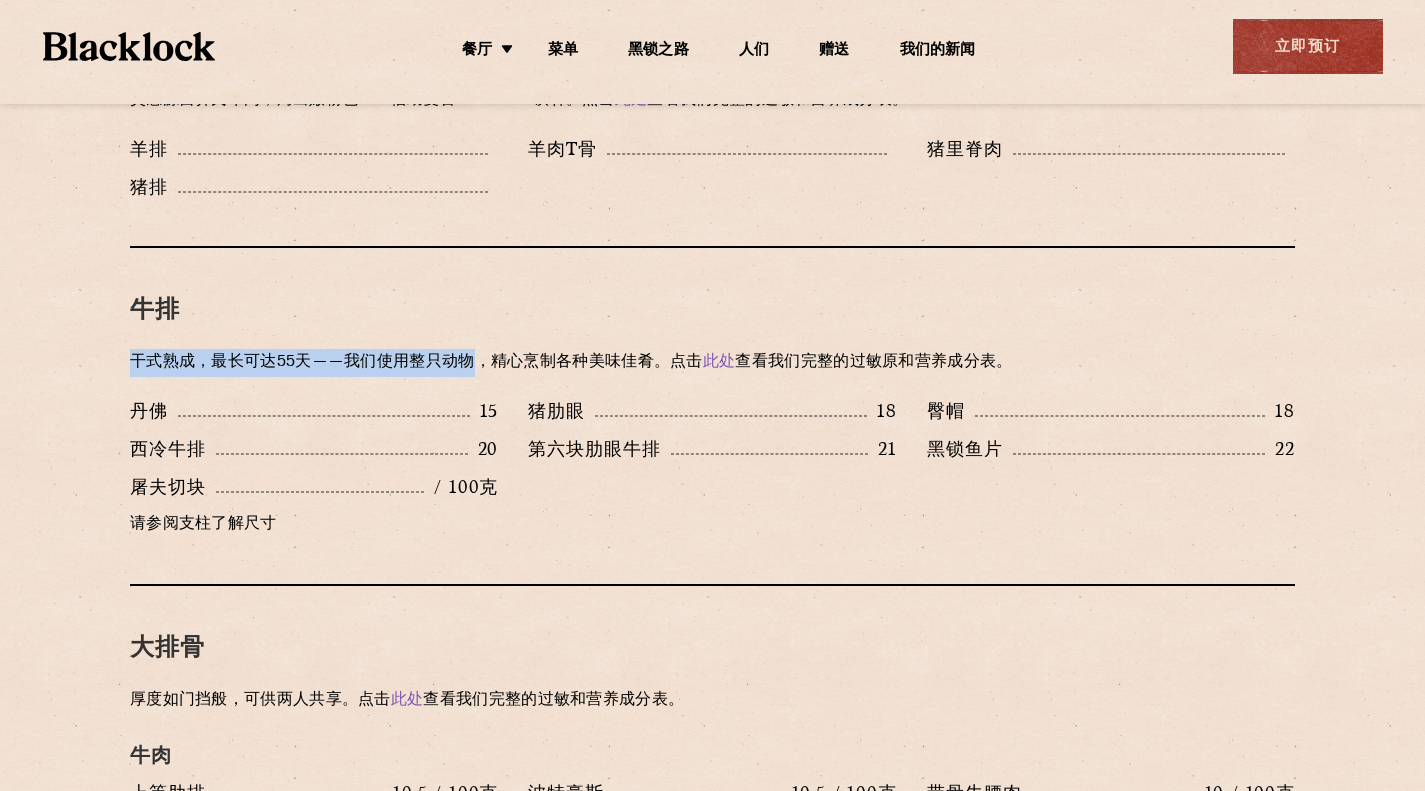 drag, startPoint x: 132, startPoint y: 356, endPoint x: 476, endPoint y: 372, distance: 344.3719 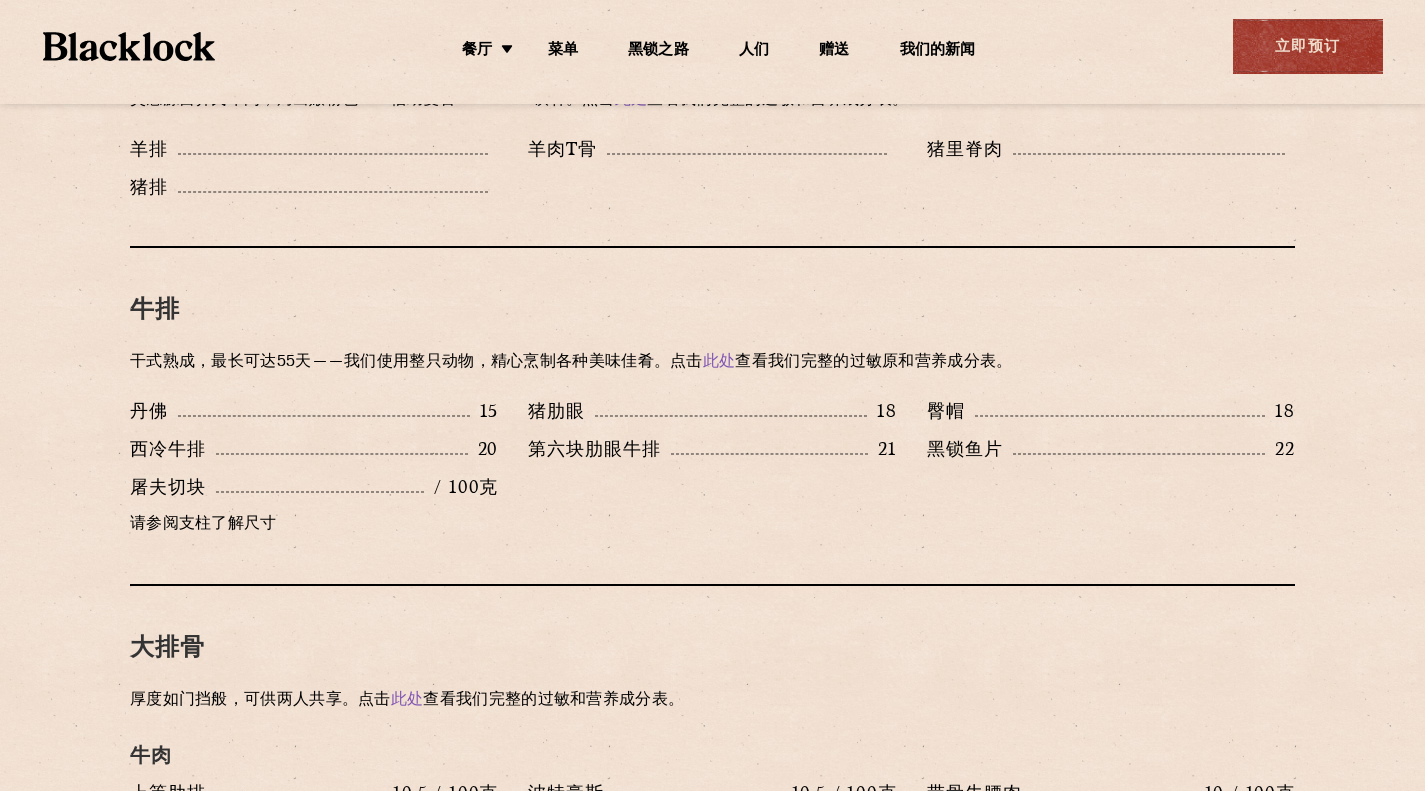 click on "牛排
干式熟成，最长可达55天——我们使用整只动物，精心烹制各种美味佳肴。点击 此处 查看我们完整的过敏原和营养成分表。
丹佛
15
猪肋眼
18
臀帽
18
20 21" at bounding box center (712, 417) 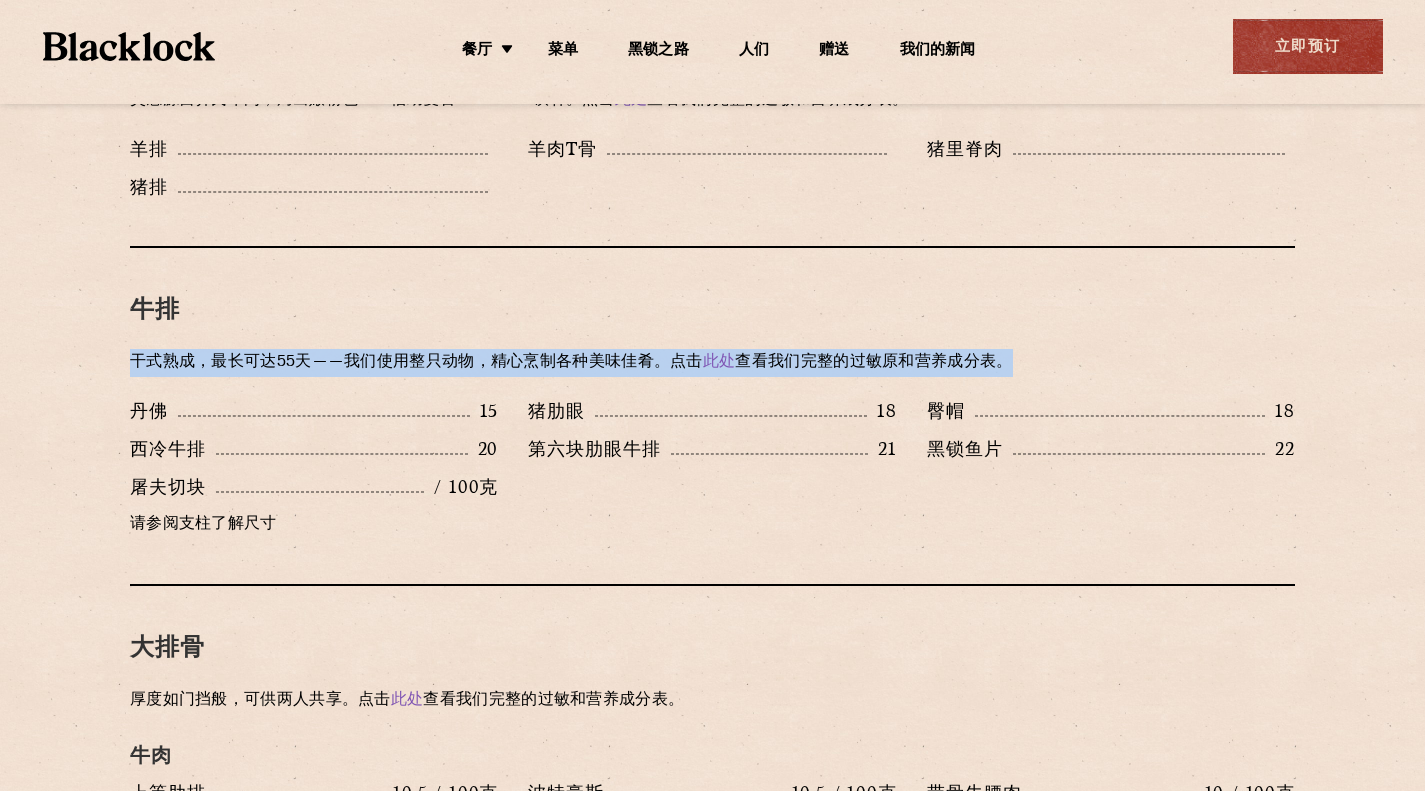 drag, startPoint x: 134, startPoint y: 363, endPoint x: 1039, endPoint y: 390, distance: 905.40265 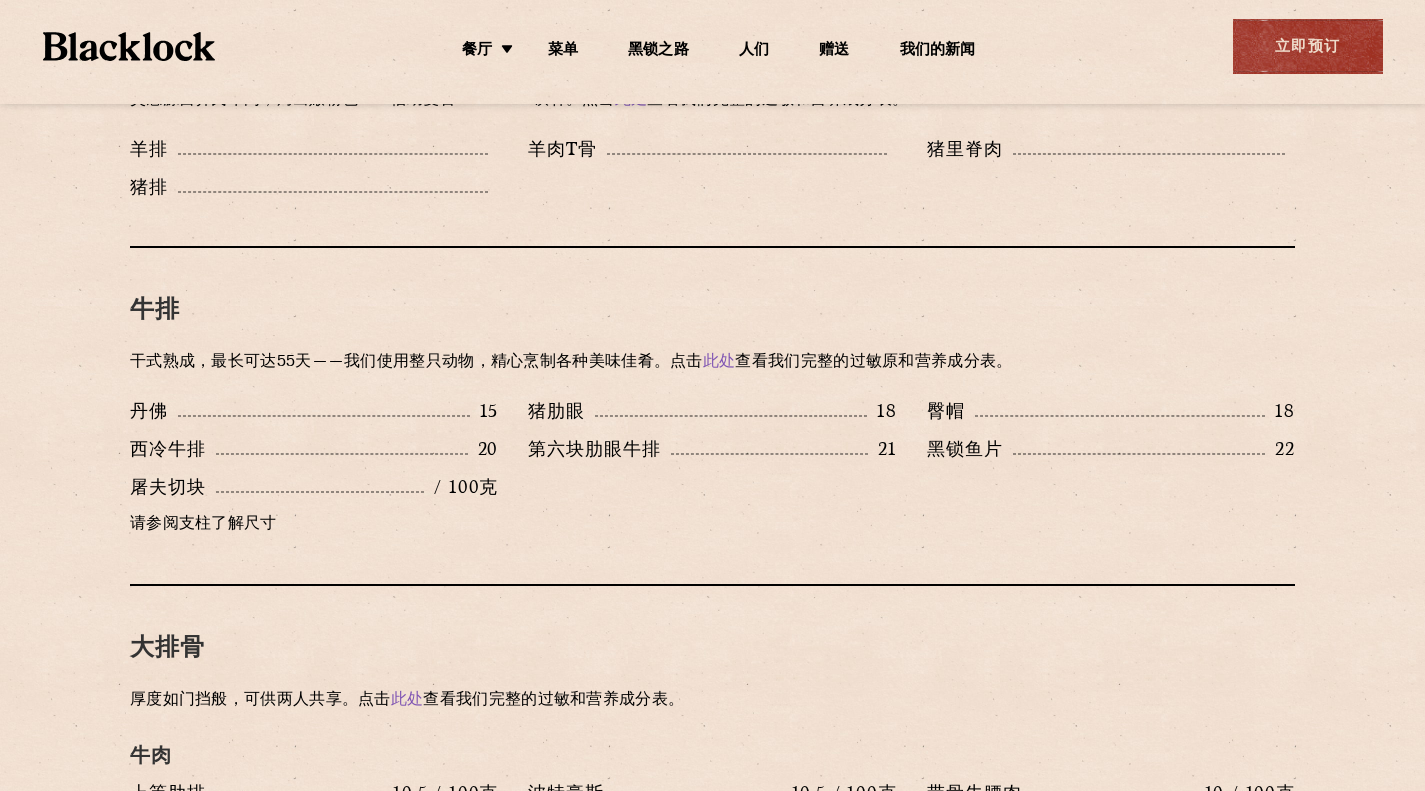click on "[CITY]
15
猪肋眼
18
臀帽
18
西冷牛排
20
21 22" at bounding box center [712, 473] 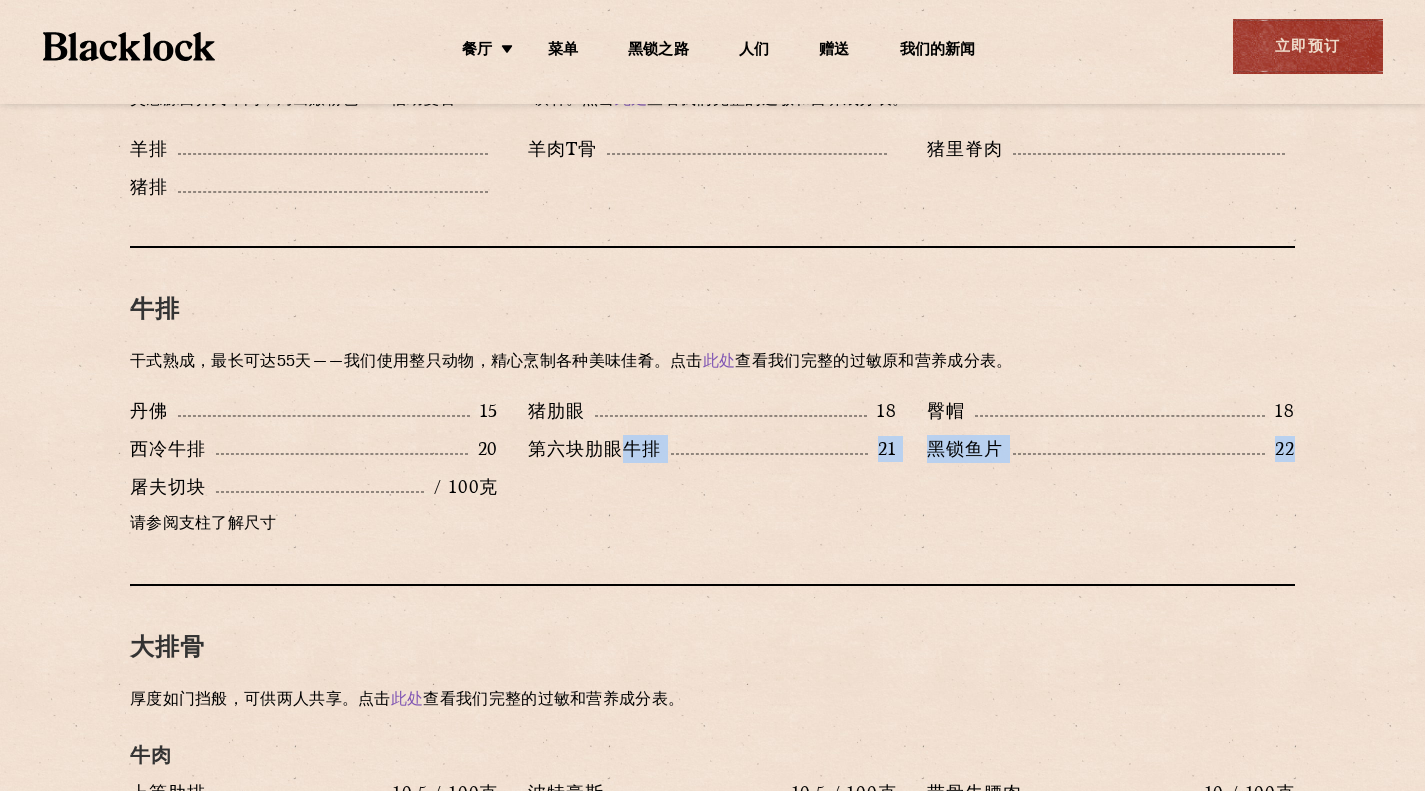drag, startPoint x: 104, startPoint y: 486, endPoint x: 620, endPoint y: 516, distance: 516.87134 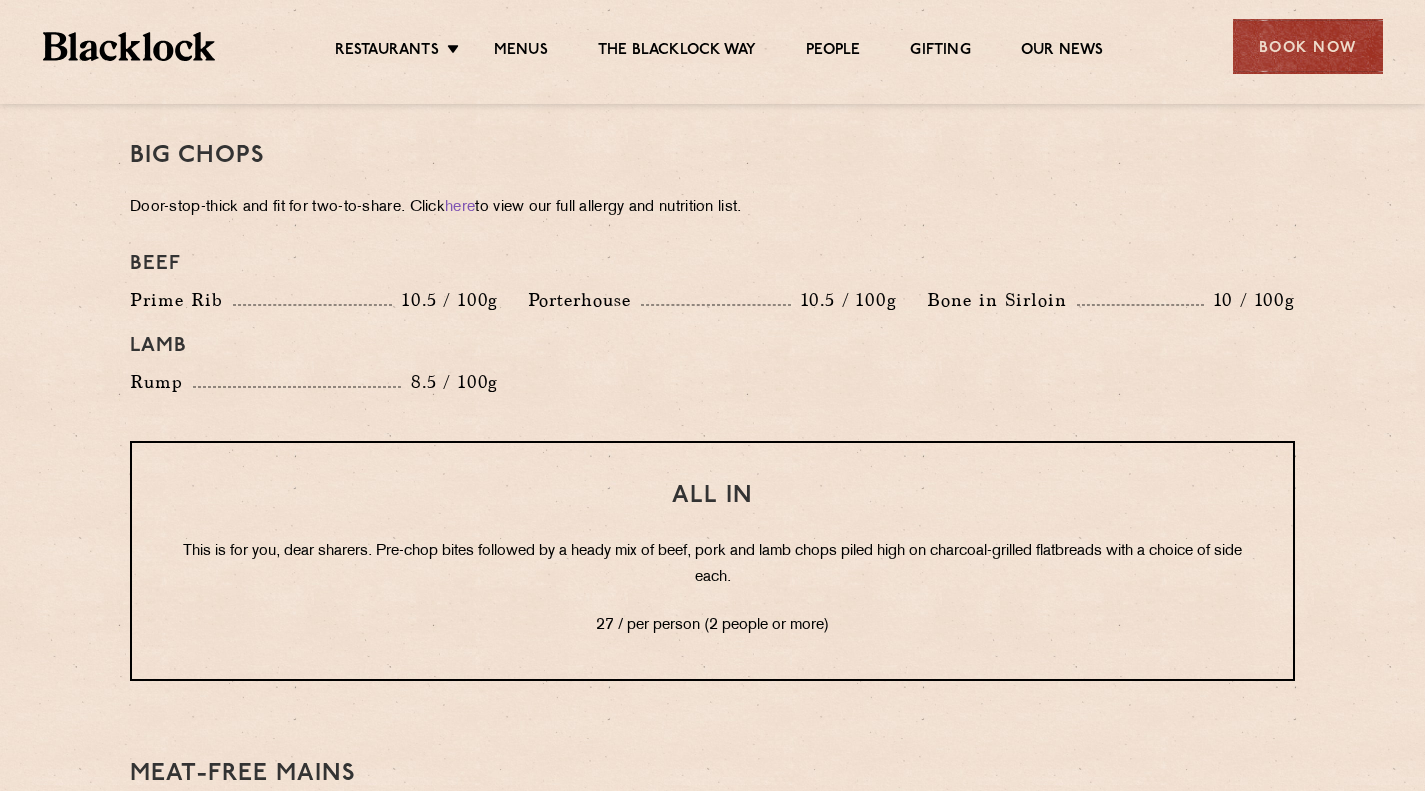 scroll, scrollTop: 2328, scrollLeft: 0, axis: vertical 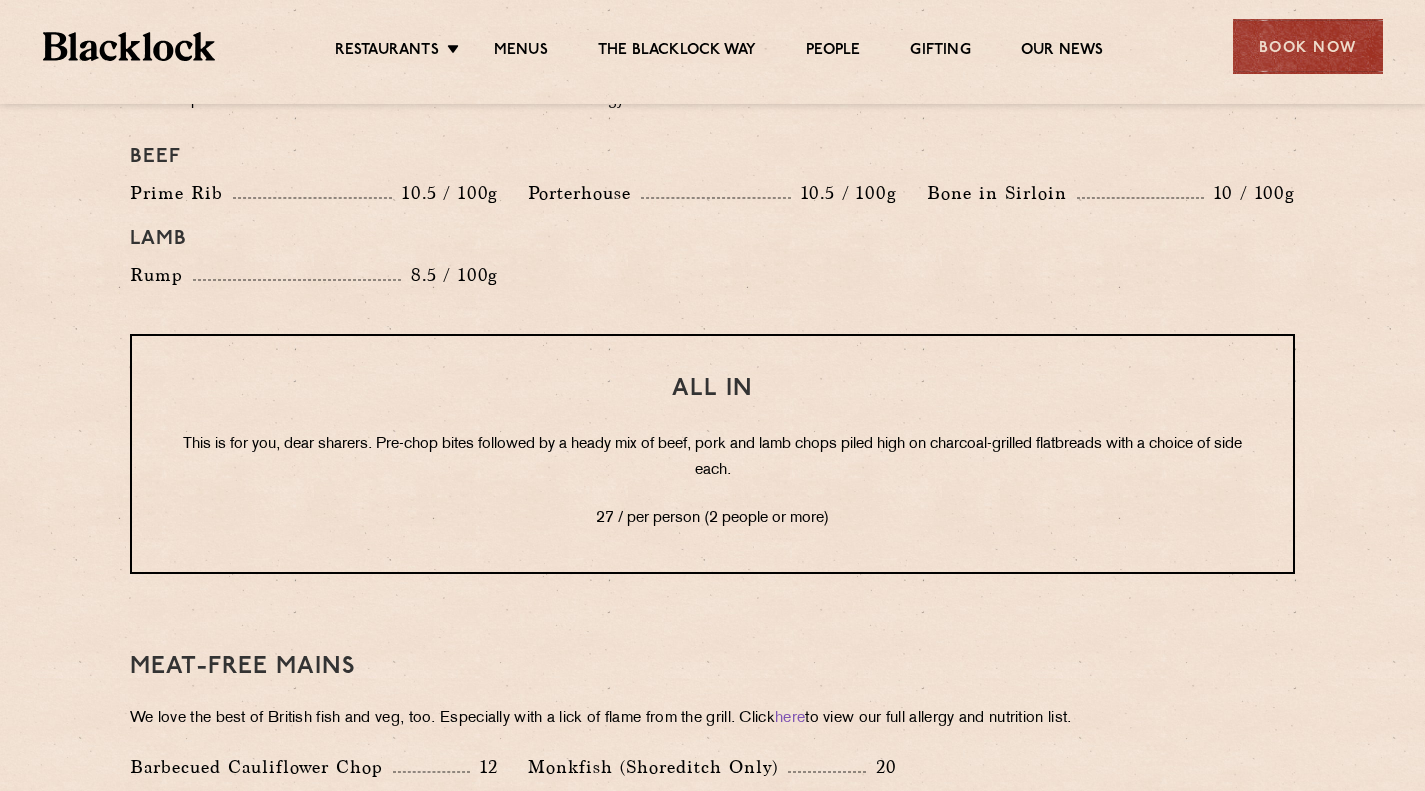 drag, startPoint x: 130, startPoint y: 274, endPoint x: 552, endPoint y: 282, distance: 422.07584 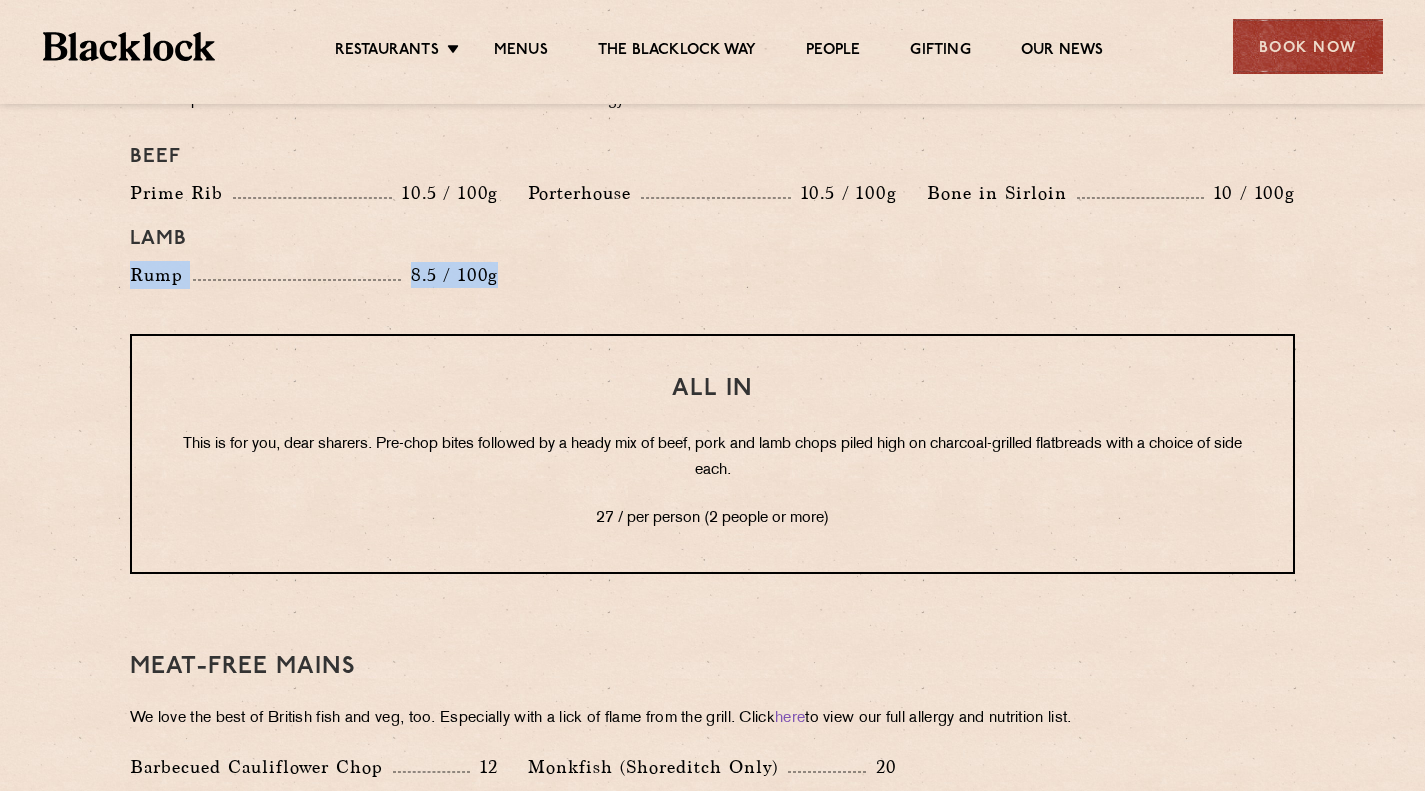 drag, startPoint x: 509, startPoint y: 286, endPoint x: 75, endPoint y: 262, distance: 434.6631 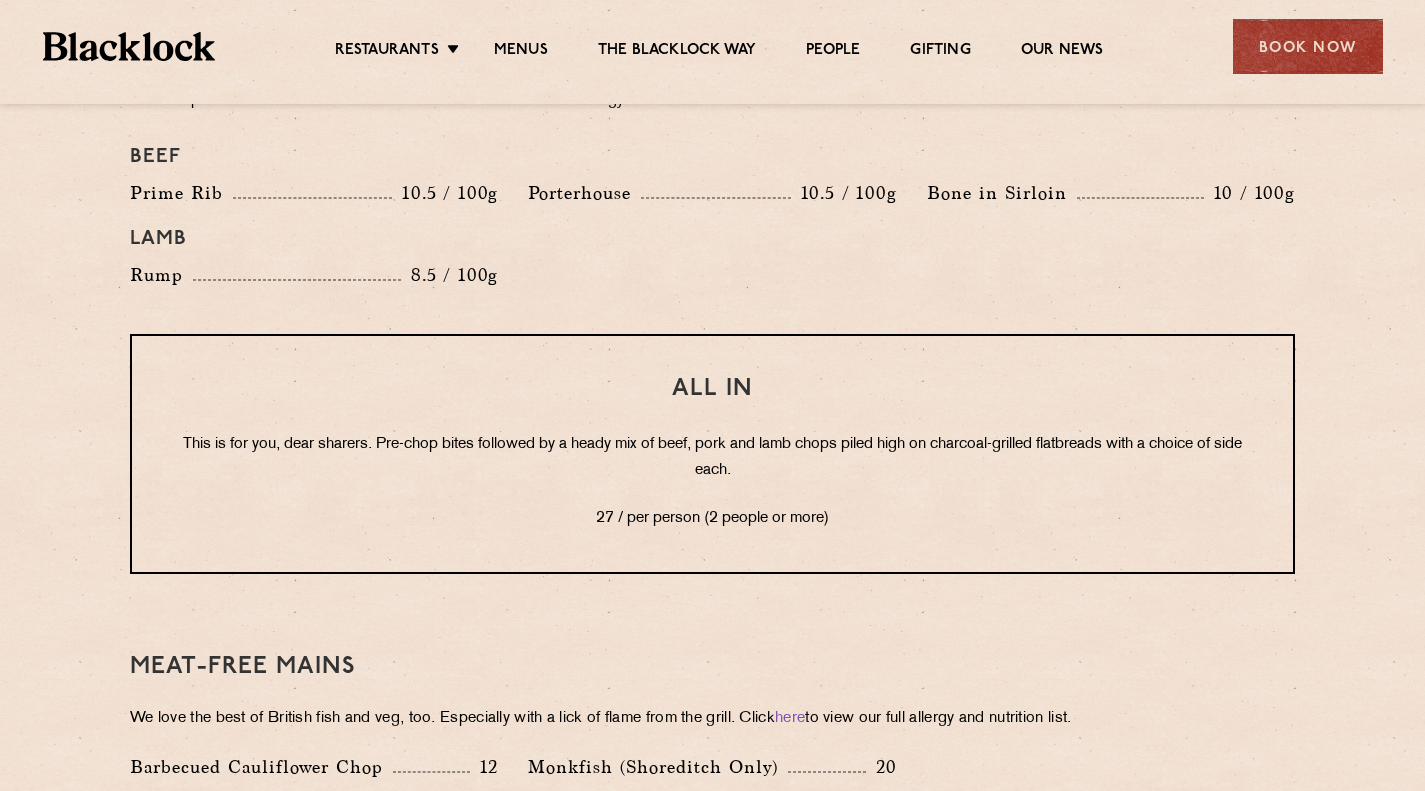 click on "Prime Rib" at bounding box center [181, 193] 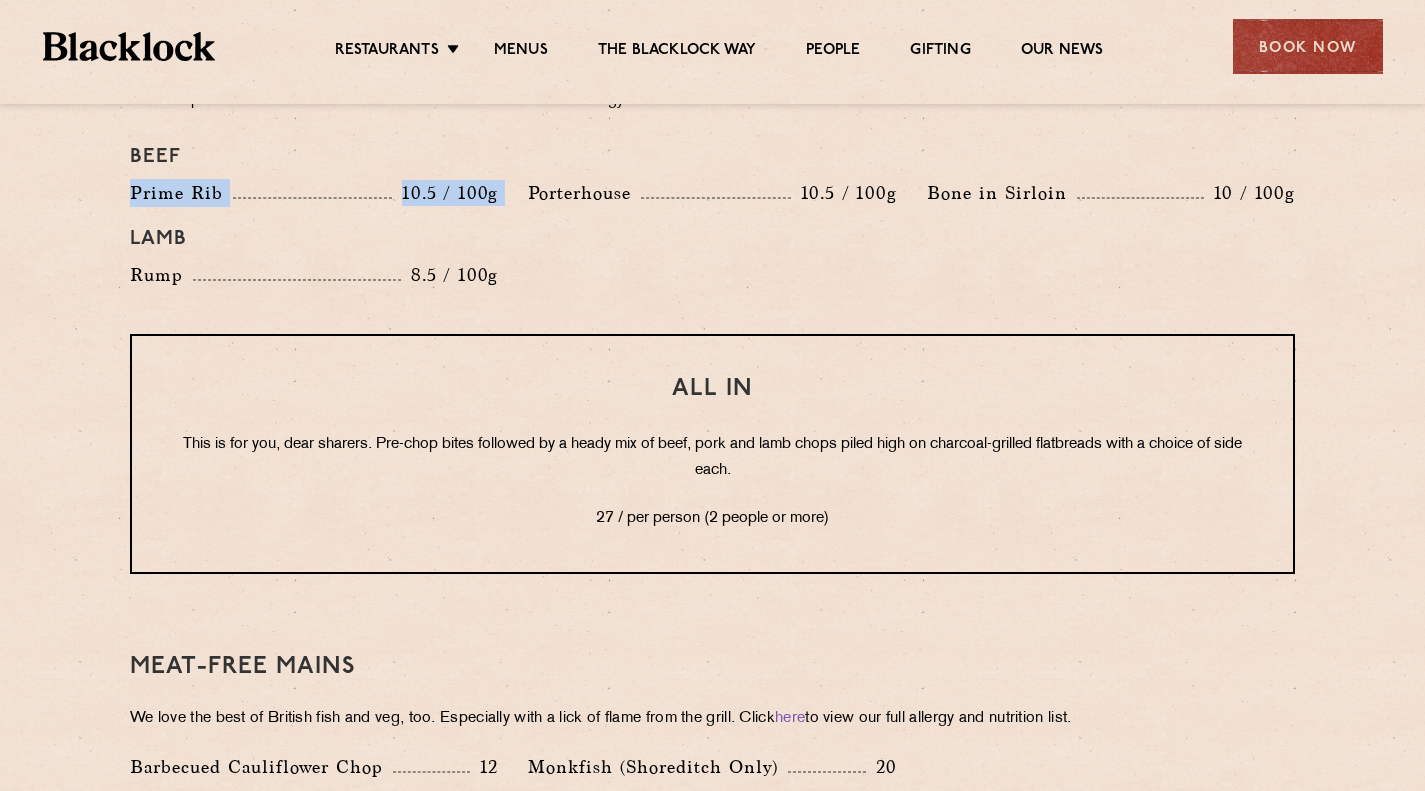 drag, startPoint x: 123, startPoint y: 197, endPoint x: 513, endPoint y: 191, distance: 390.04614 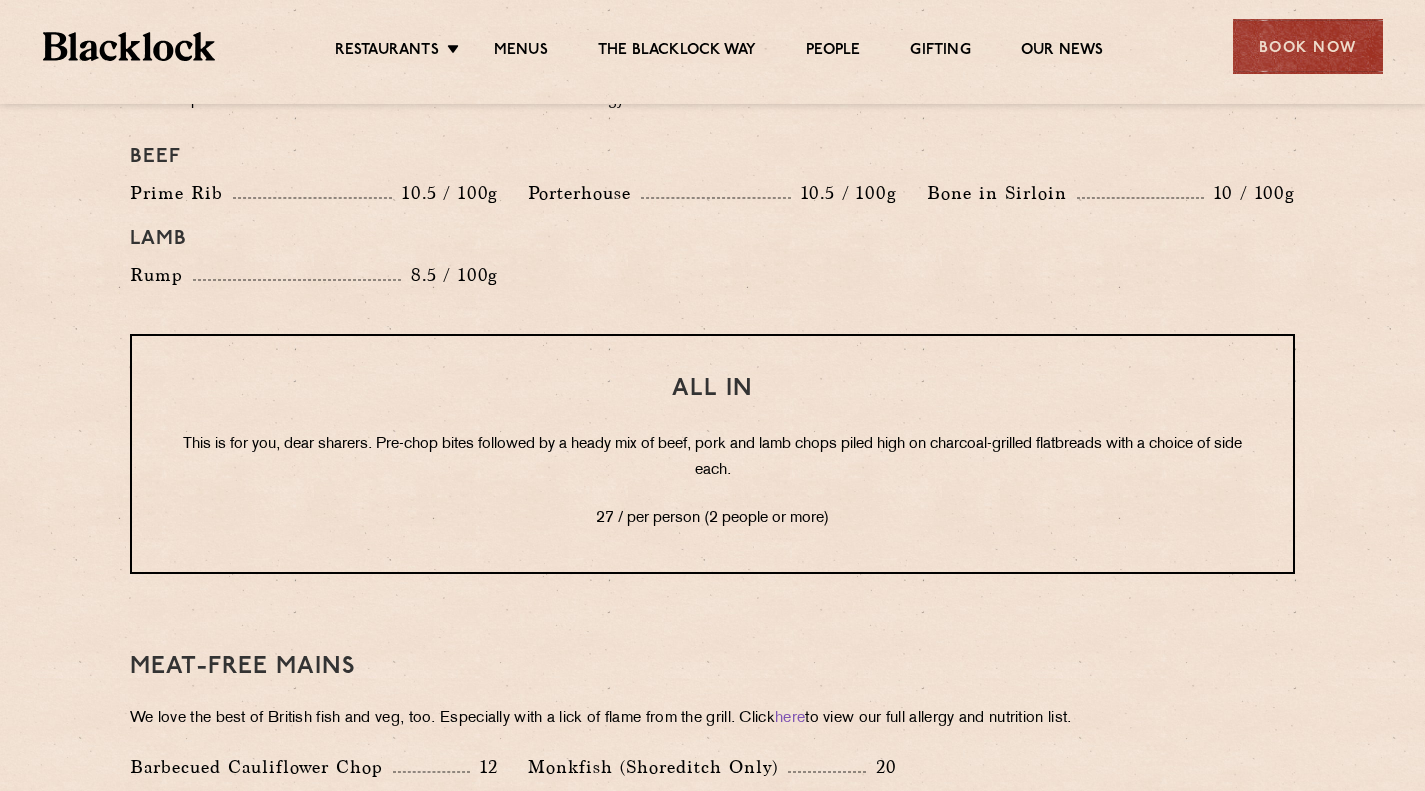 click on "All In
This is for you, dear sharers. Pre-chop bites followed by a heady mix of beef, pork and lamb chops piled high on charcoal-grilled flatbreads with a choice of side each.
27 / per person (2 people or more)" at bounding box center (712, 454) 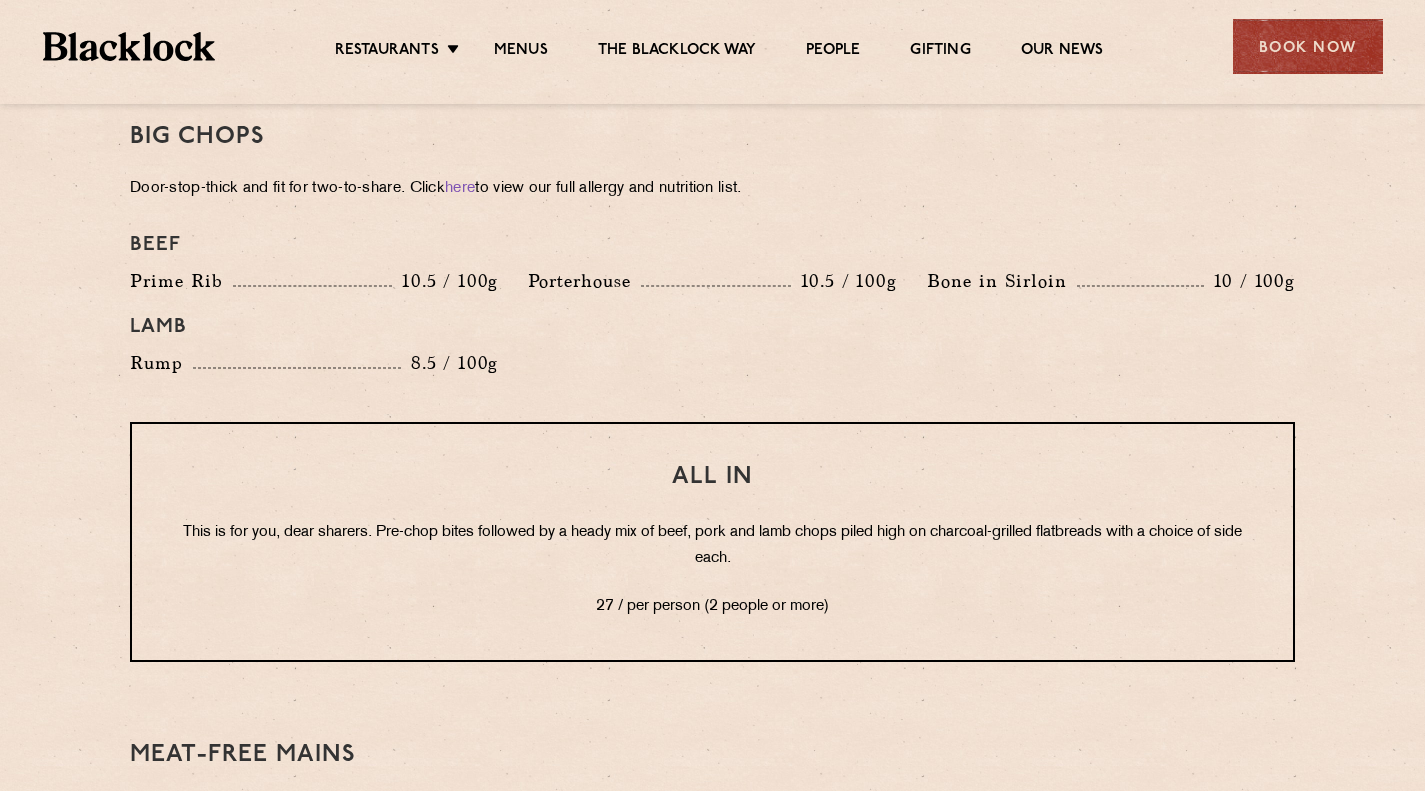 scroll, scrollTop: 2228, scrollLeft: 0, axis: vertical 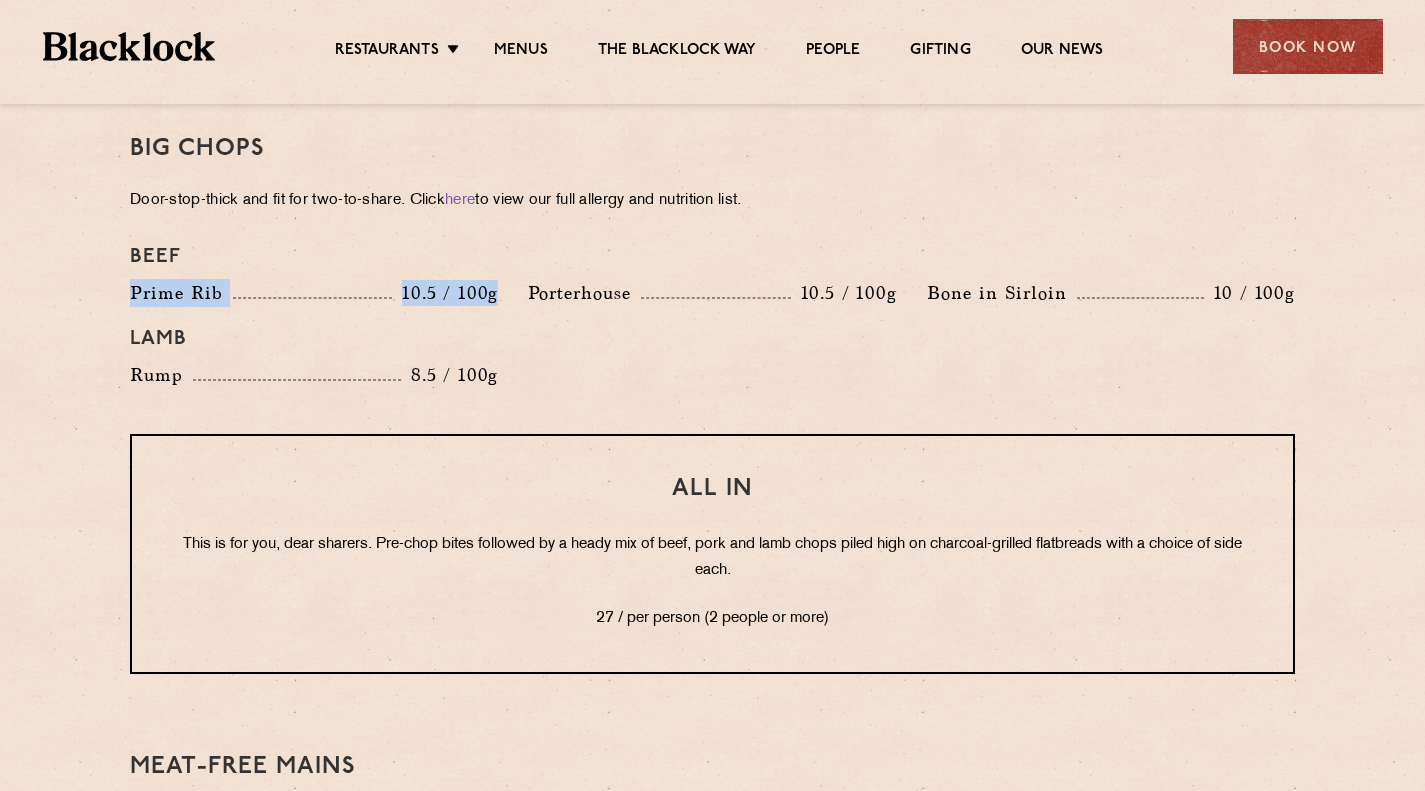 drag, startPoint x: 501, startPoint y: 291, endPoint x: 94, endPoint y: 307, distance: 407.31436 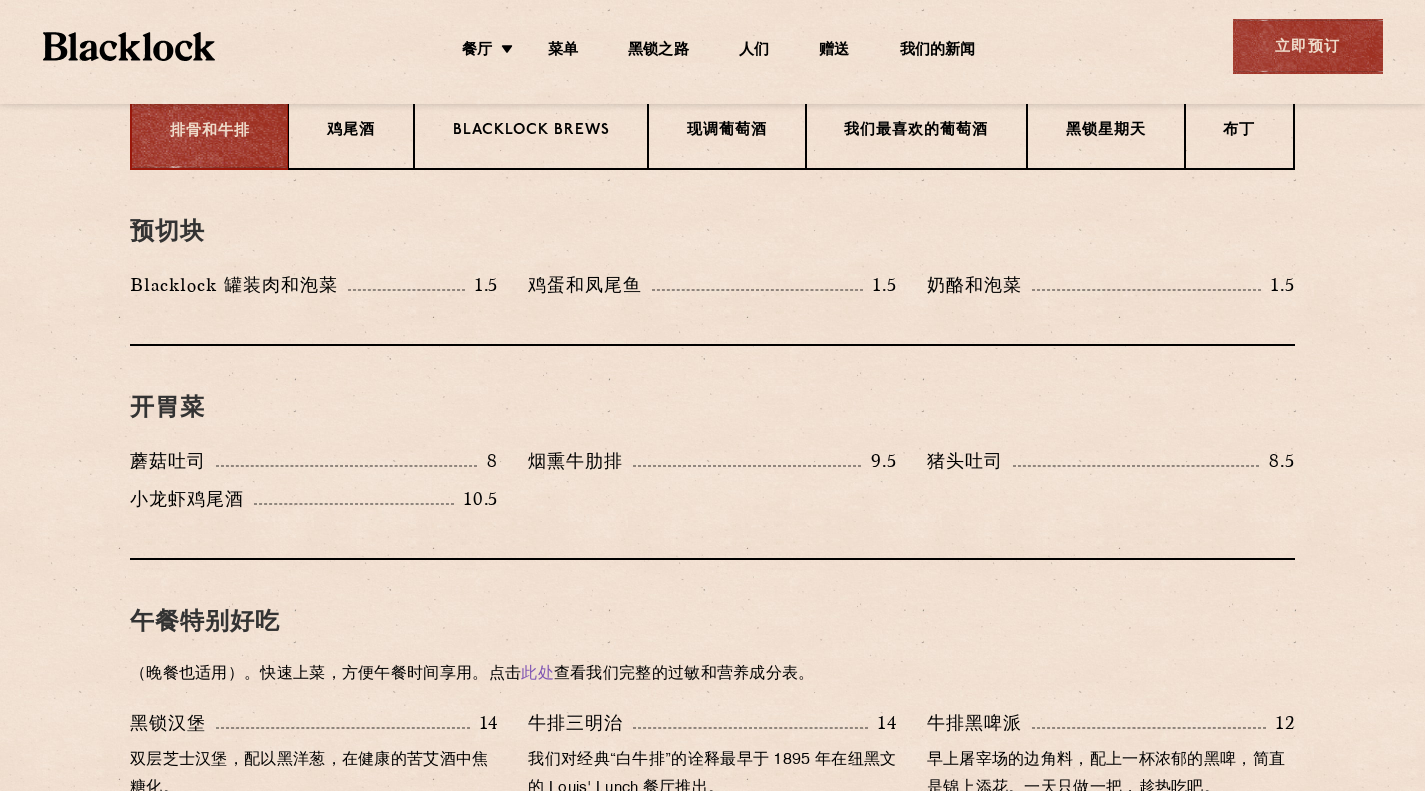 scroll, scrollTop: 838, scrollLeft: 0, axis: vertical 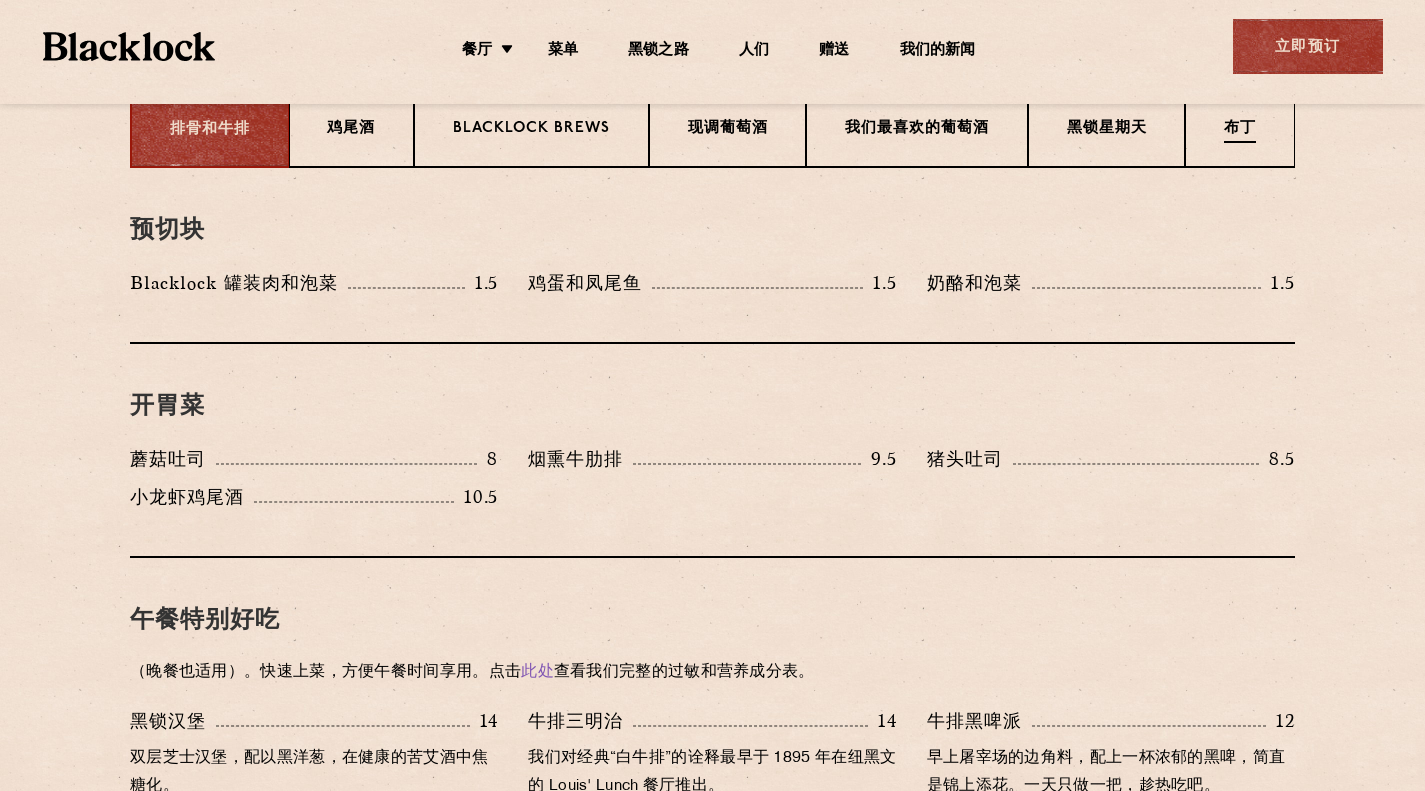 click on "布丁" at bounding box center (1240, 128) 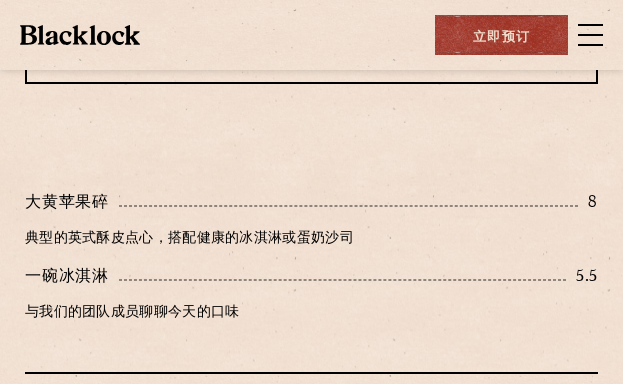 scroll, scrollTop: 813, scrollLeft: 0, axis: vertical 